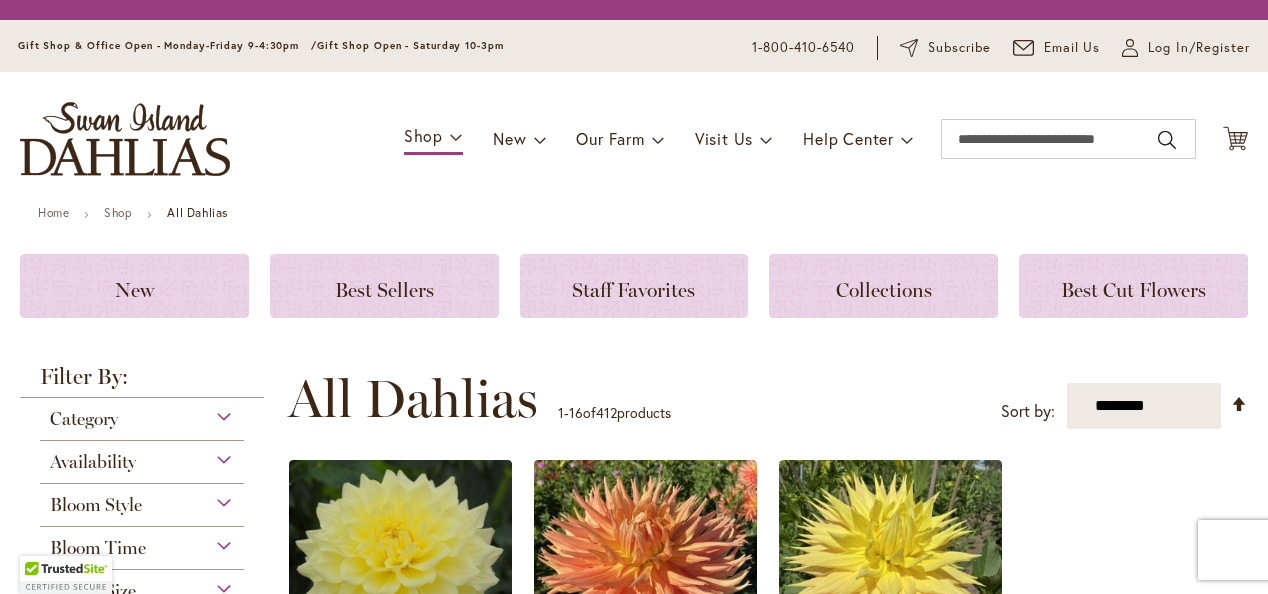 scroll, scrollTop: 0, scrollLeft: 0, axis: both 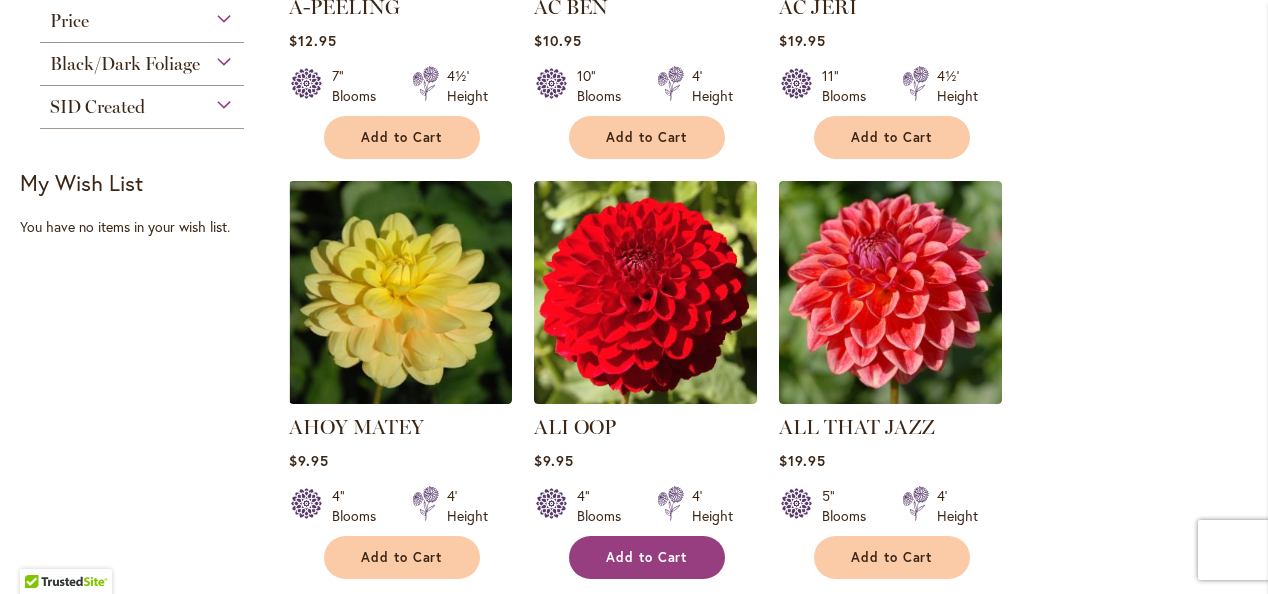 click on "Add to Cart" at bounding box center [647, 557] 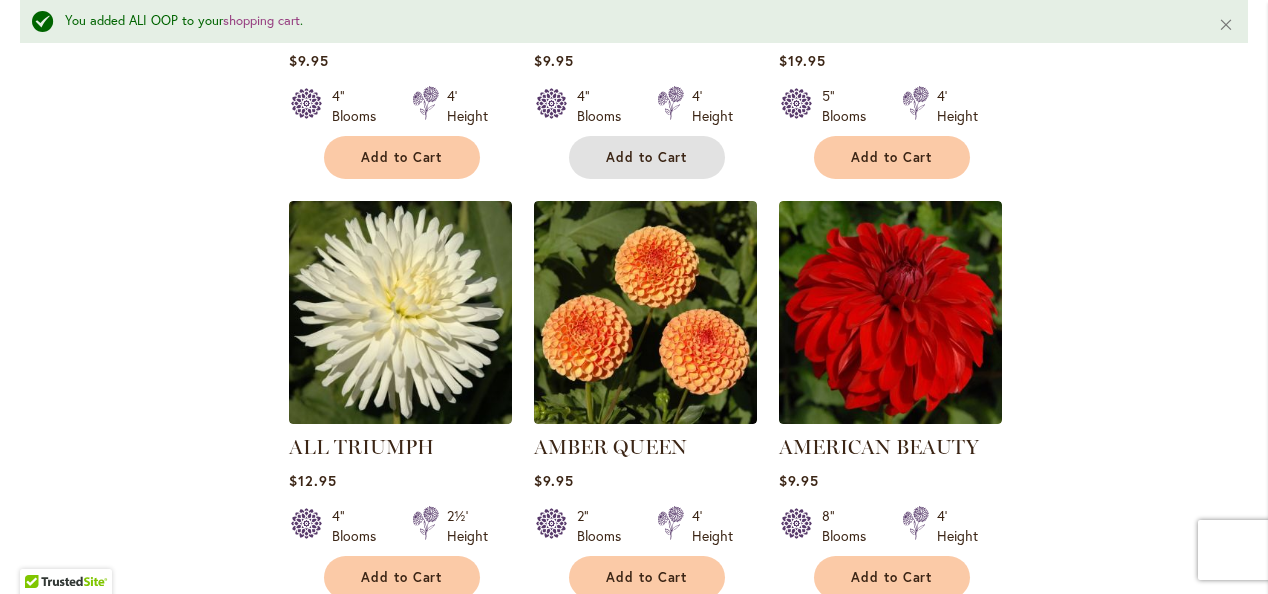 scroll, scrollTop: 1291, scrollLeft: 0, axis: vertical 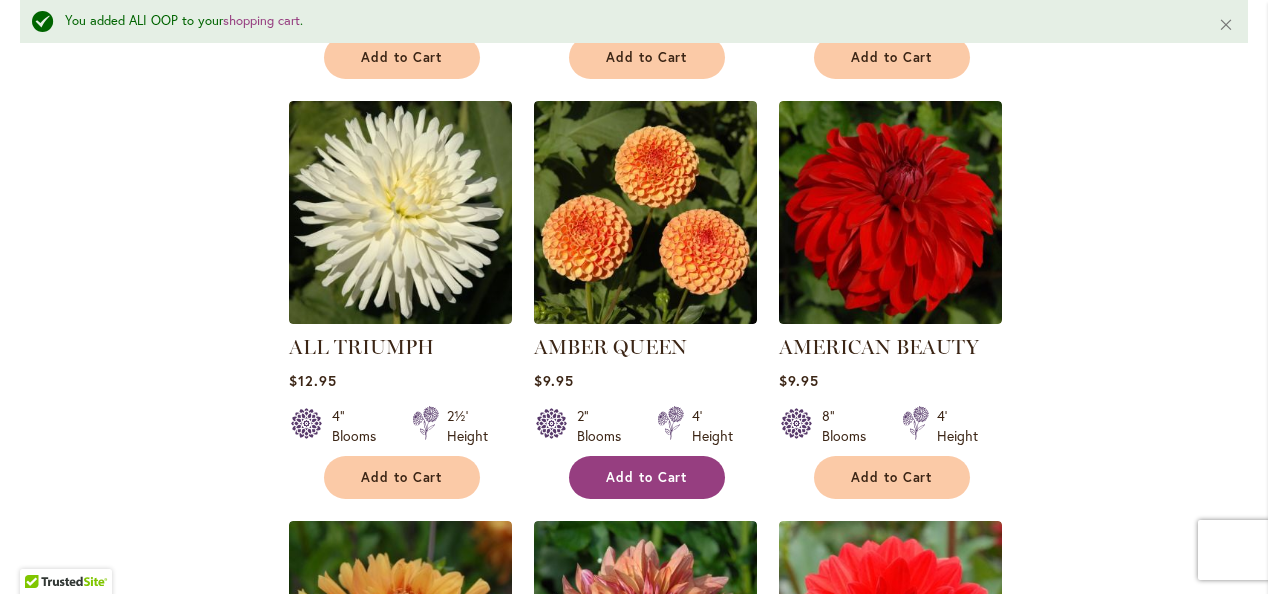 click on "Add to Cart" at bounding box center [647, 477] 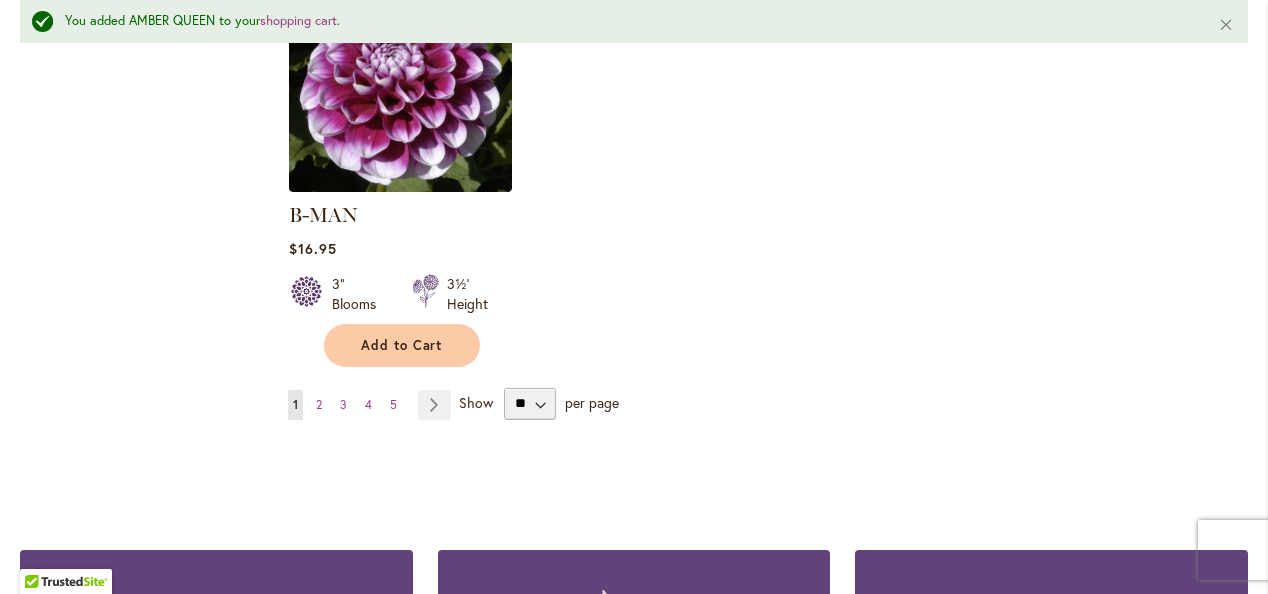 scroll, scrollTop: 2691, scrollLeft: 0, axis: vertical 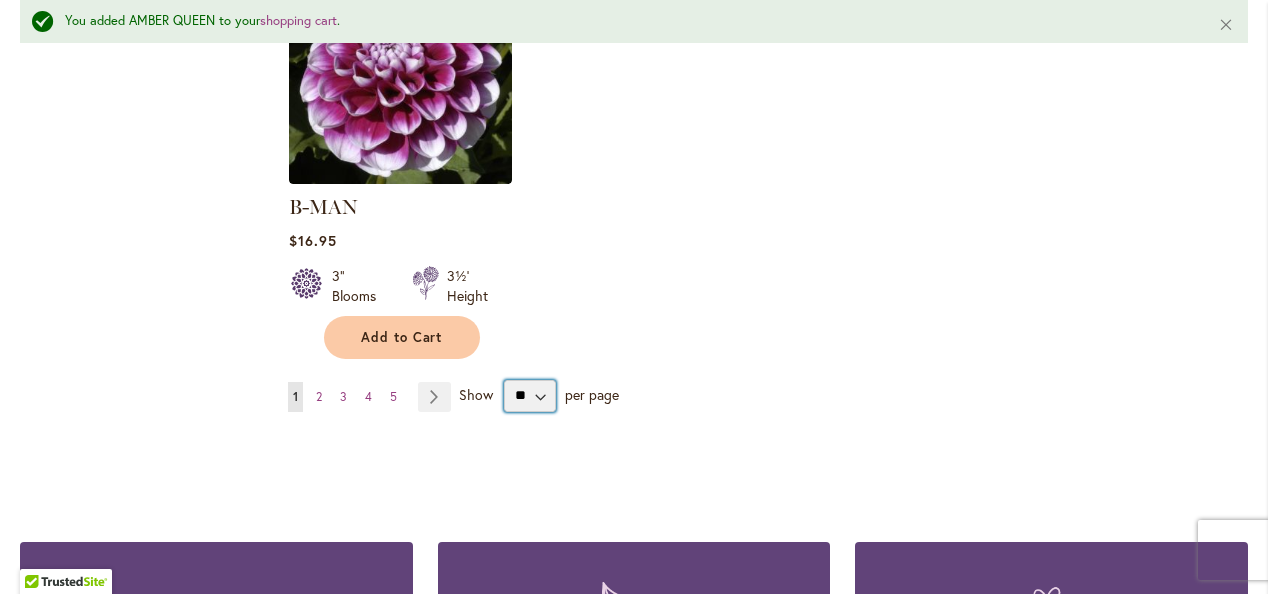 click on "**
**
**
**" at bounding box center [530, 396] 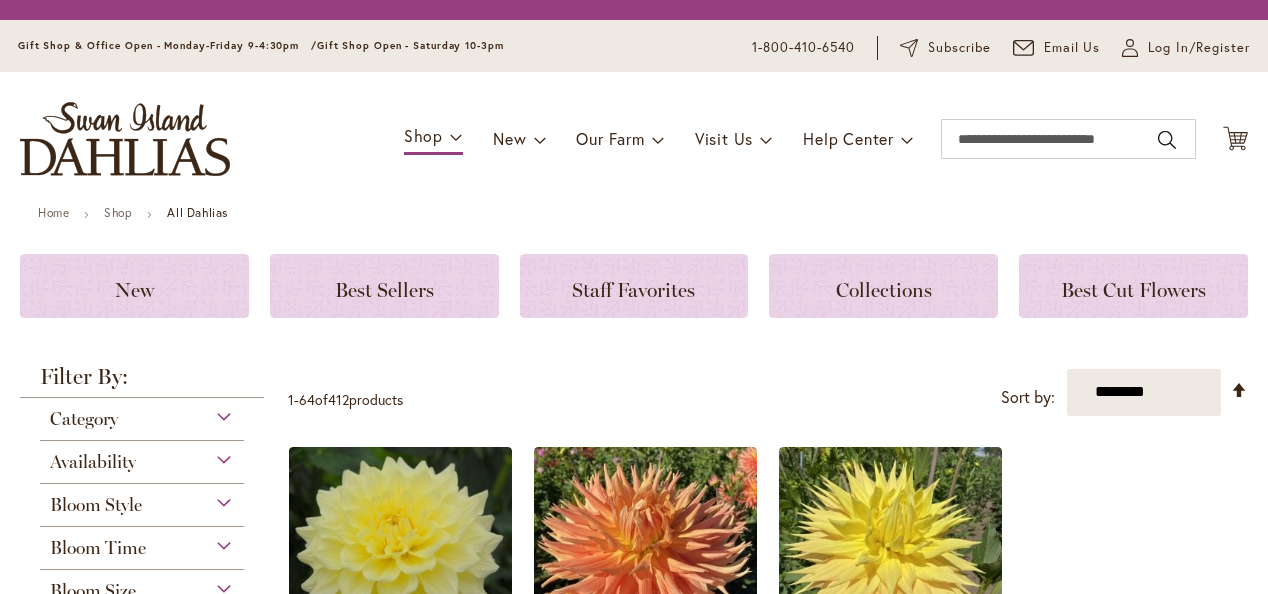 scroll, scrollTop: 0, scrollLeft: 0, axis: both 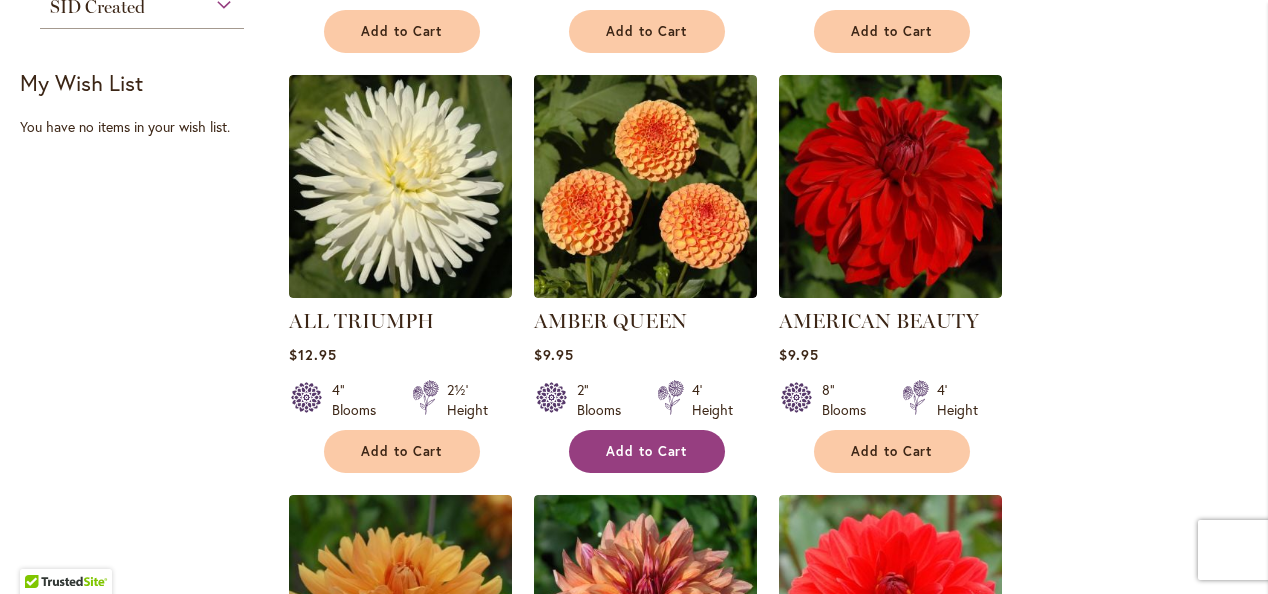 click on "Add to Cart" at bounding box center [647, 451] 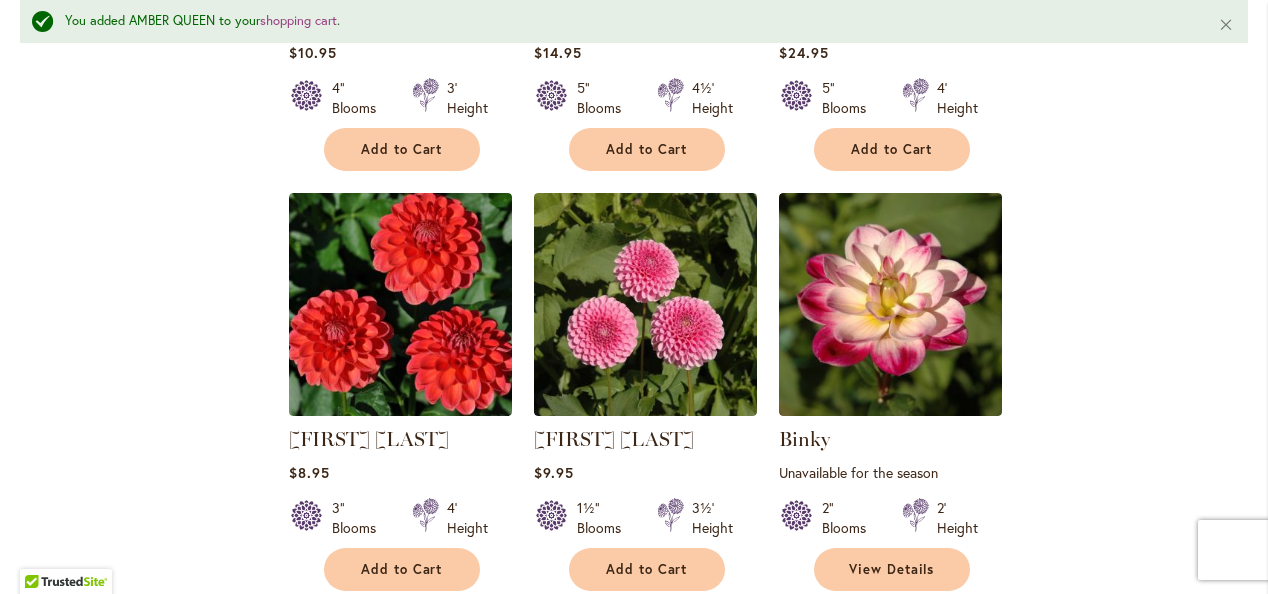 scroll, scrollTop: 4616, scrollLeft: 0, axis: vertical 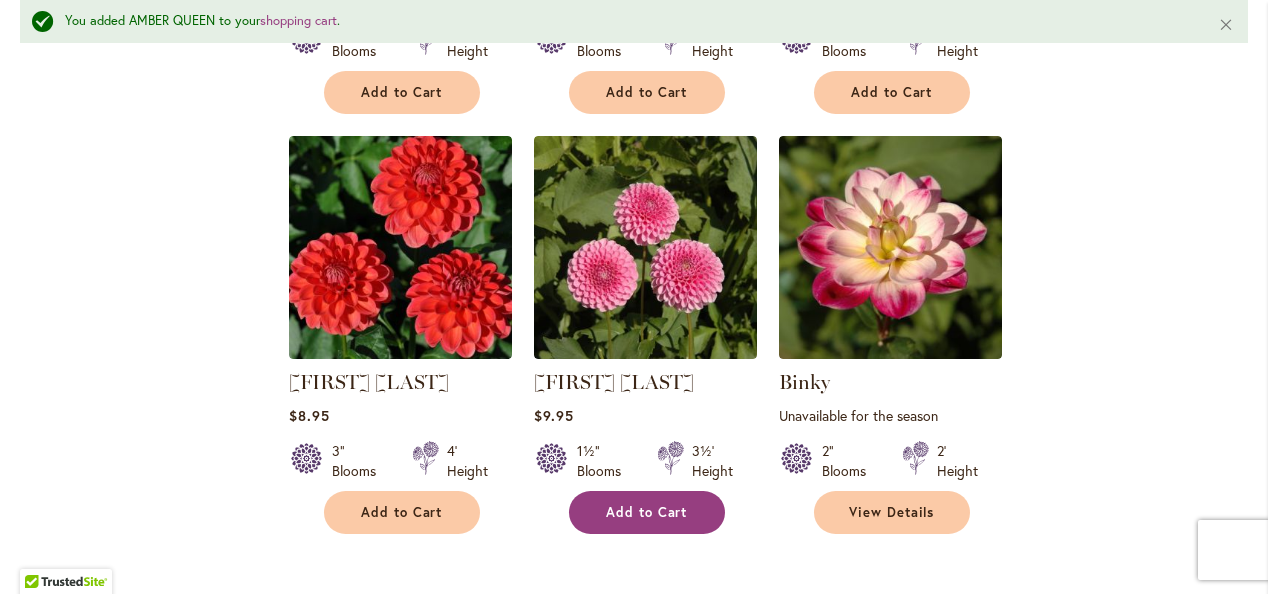 click on "Add to Cart" at bounding box center (647, 512) 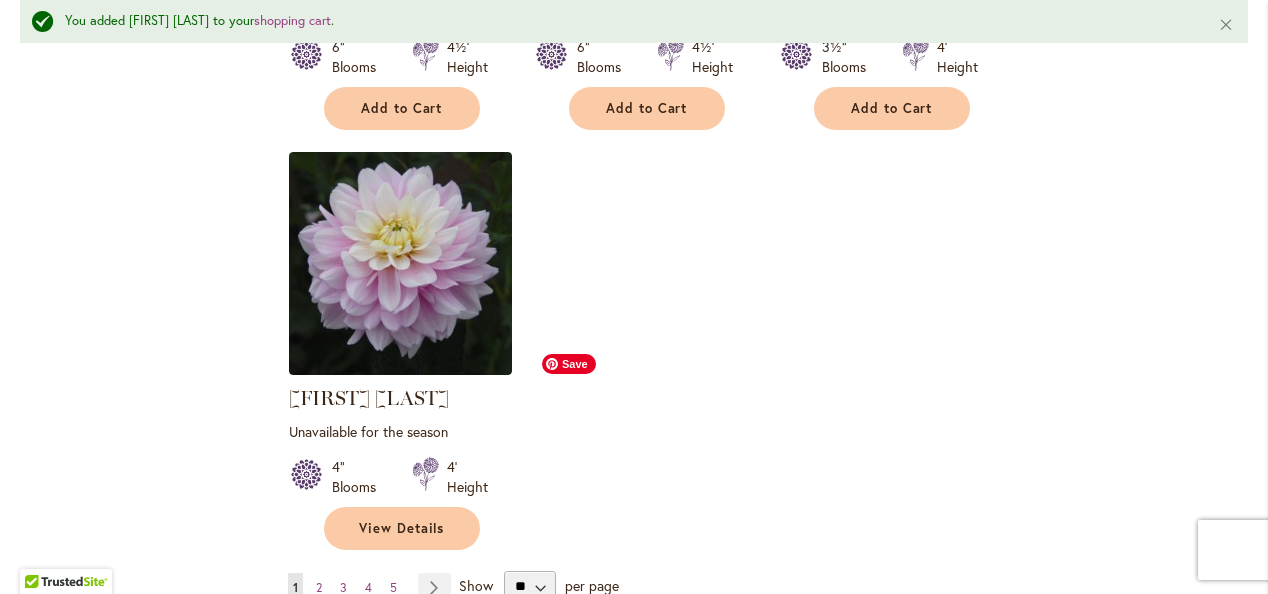 scroll, scrollTop: 9316, scrollLeft: 0, axis: vertical 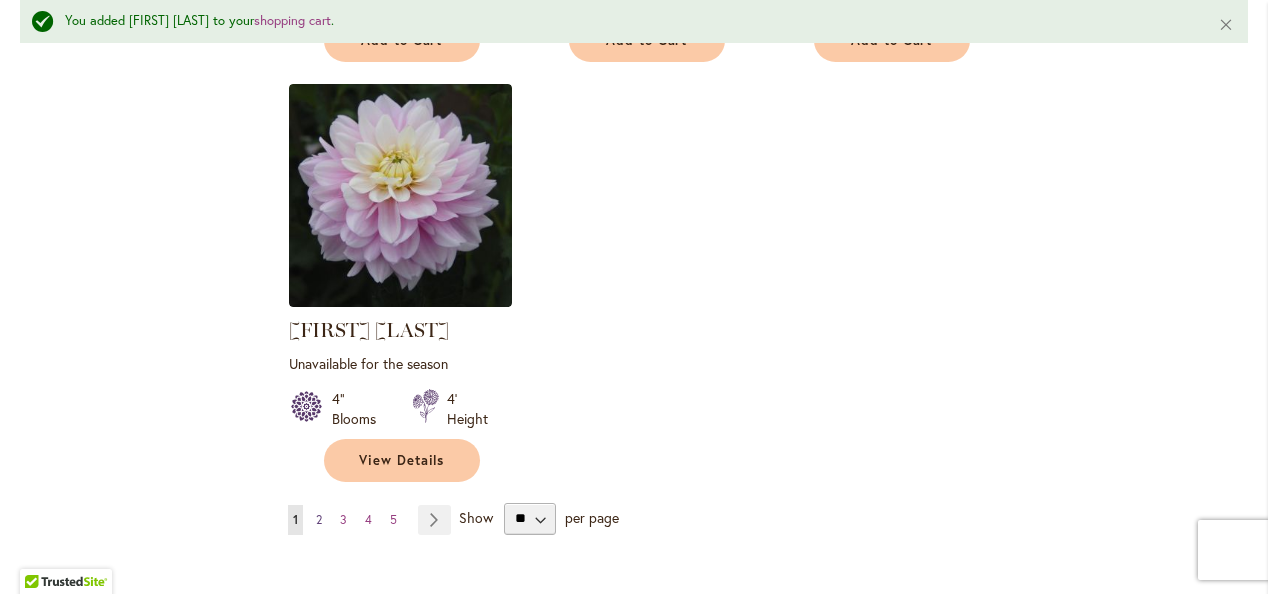 click on "2" at bounding box center (319, 519) 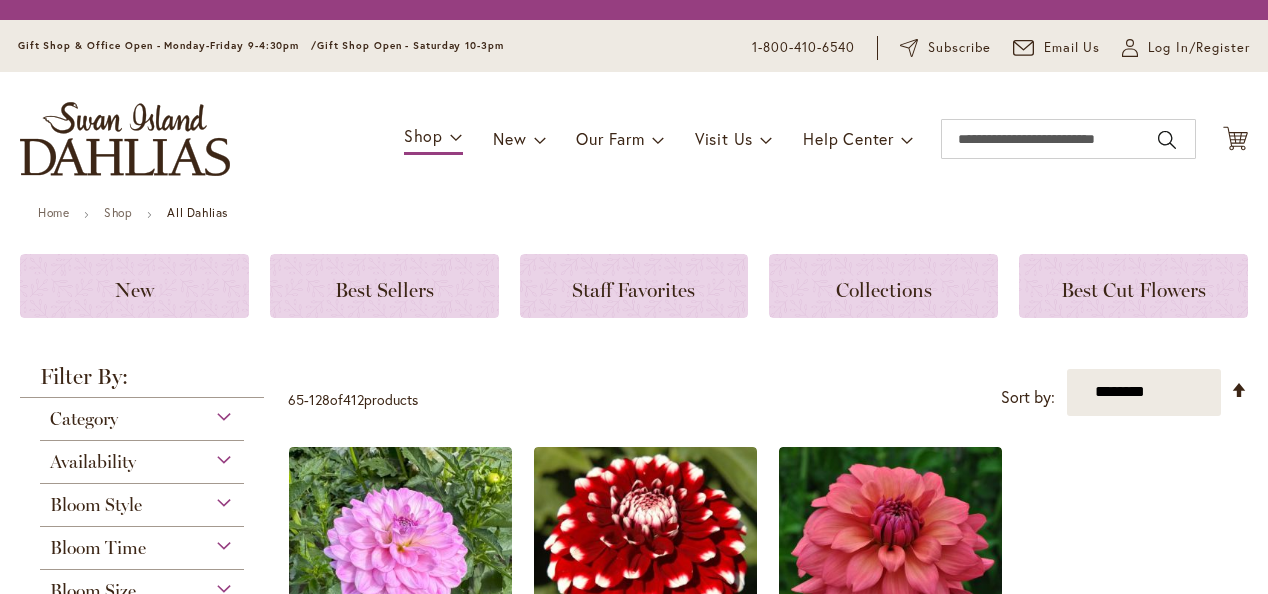 scroll, scrollTop: 0, scrollLeft: 0, axis: both 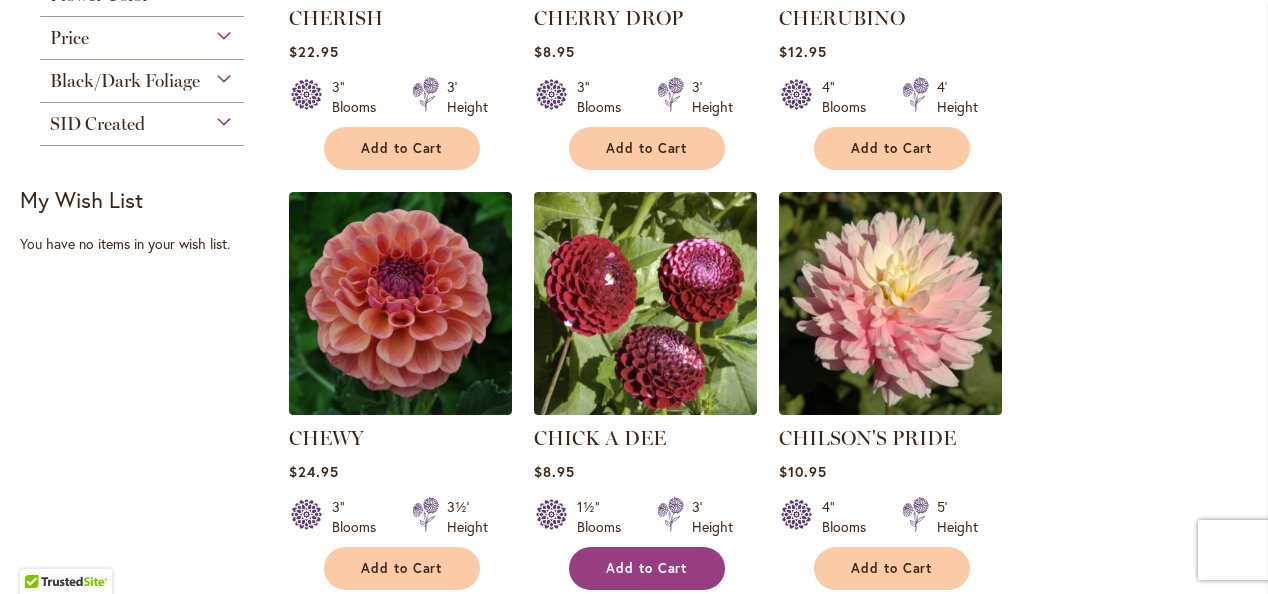 click on "Add to Cart" at bounding box center [647, 568] 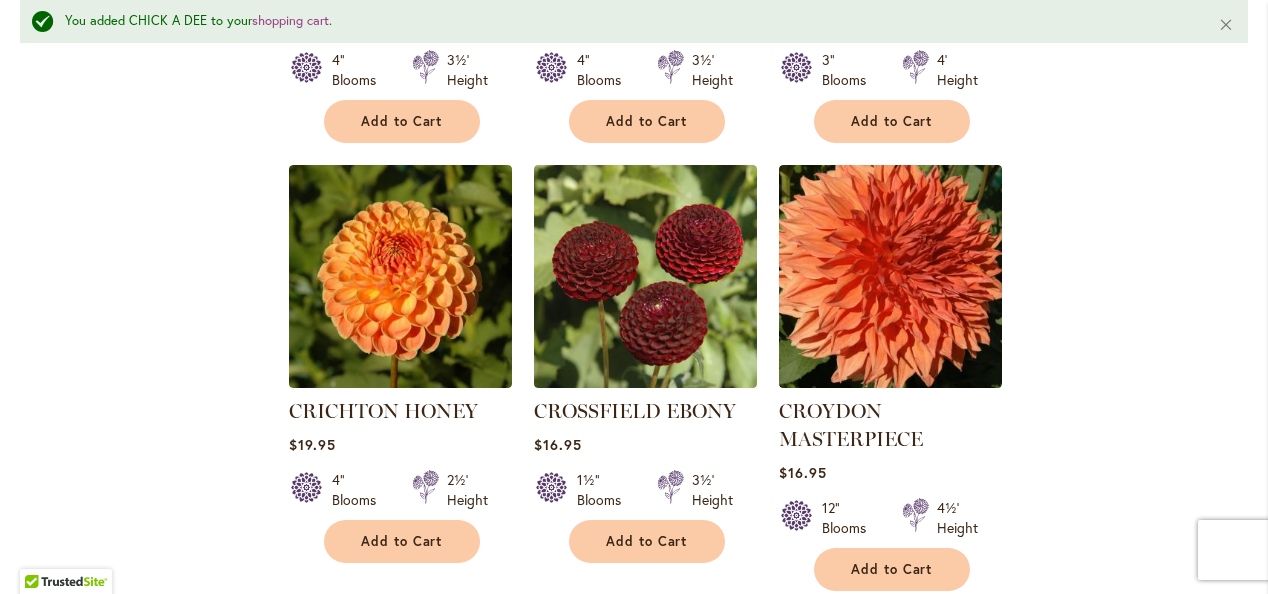 scroll, scrollTop: 3399, scrollLeft: 0, axis: vertical 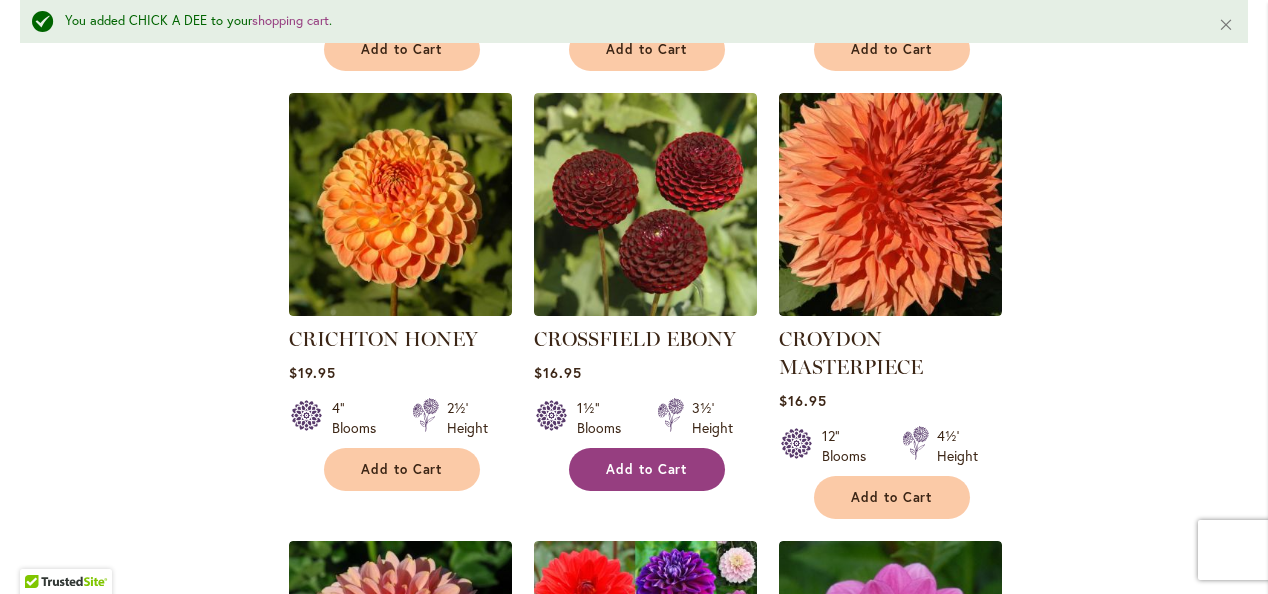 click on "Add to Cart" at bounding box center [647, 469] 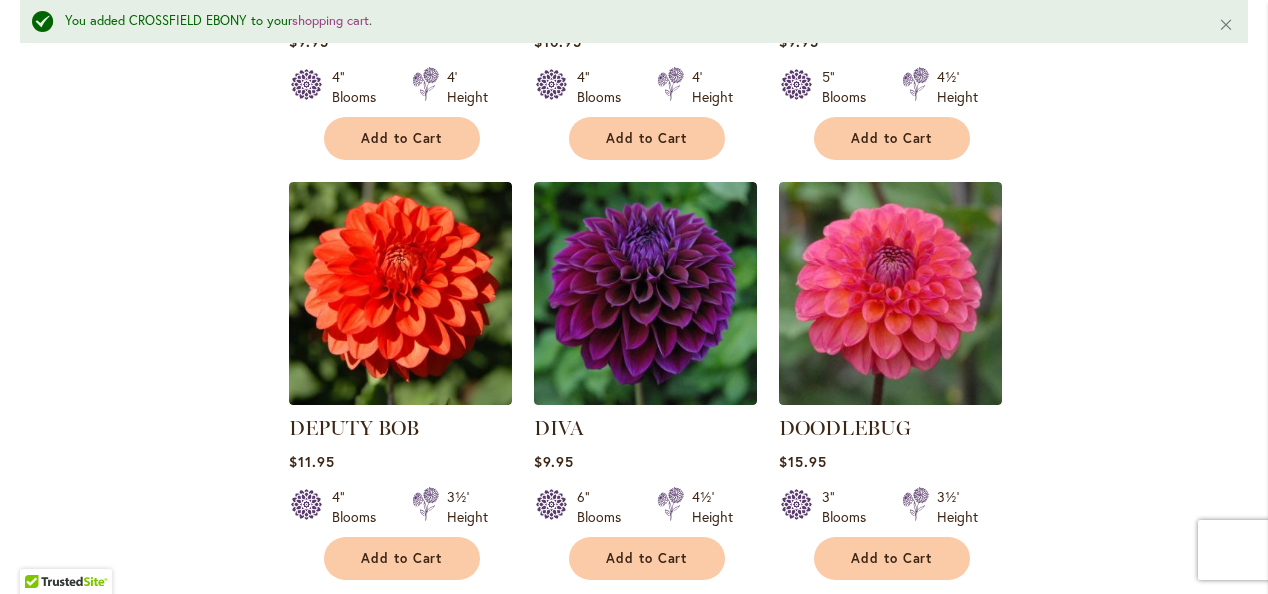scroll, scrollTop: 5499, scrollLeft: 0, axis: vertical 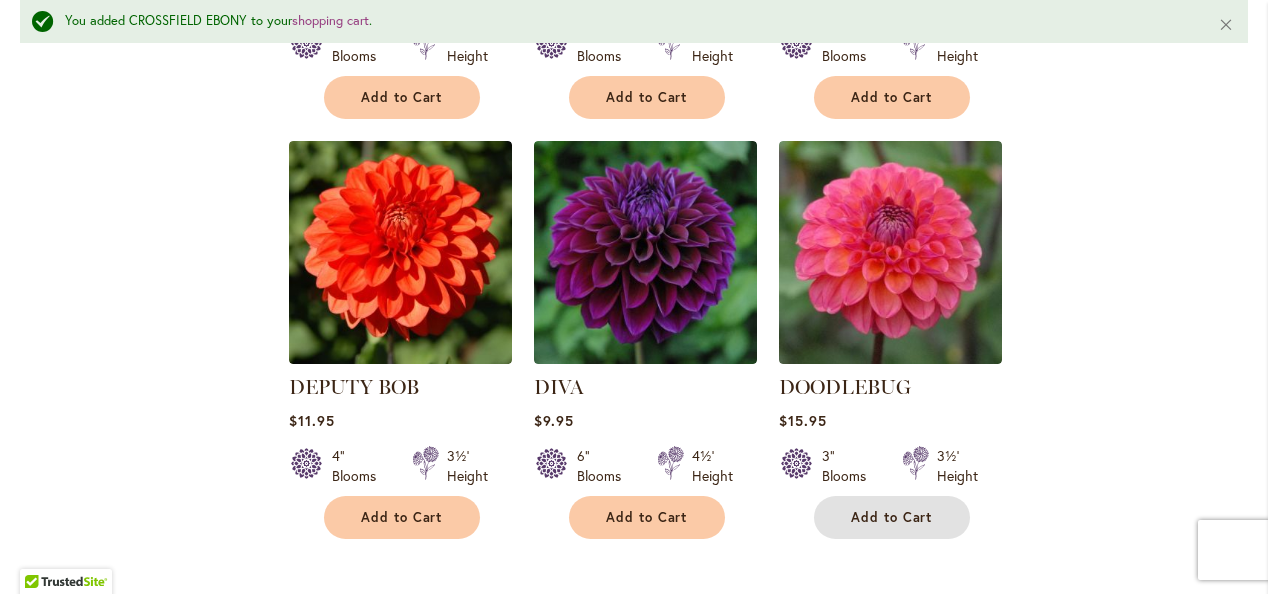 drag, startPoint x: 871, startPoint y: 506, endPoint x: 772, endPoint y: 473, distance: 104.35516 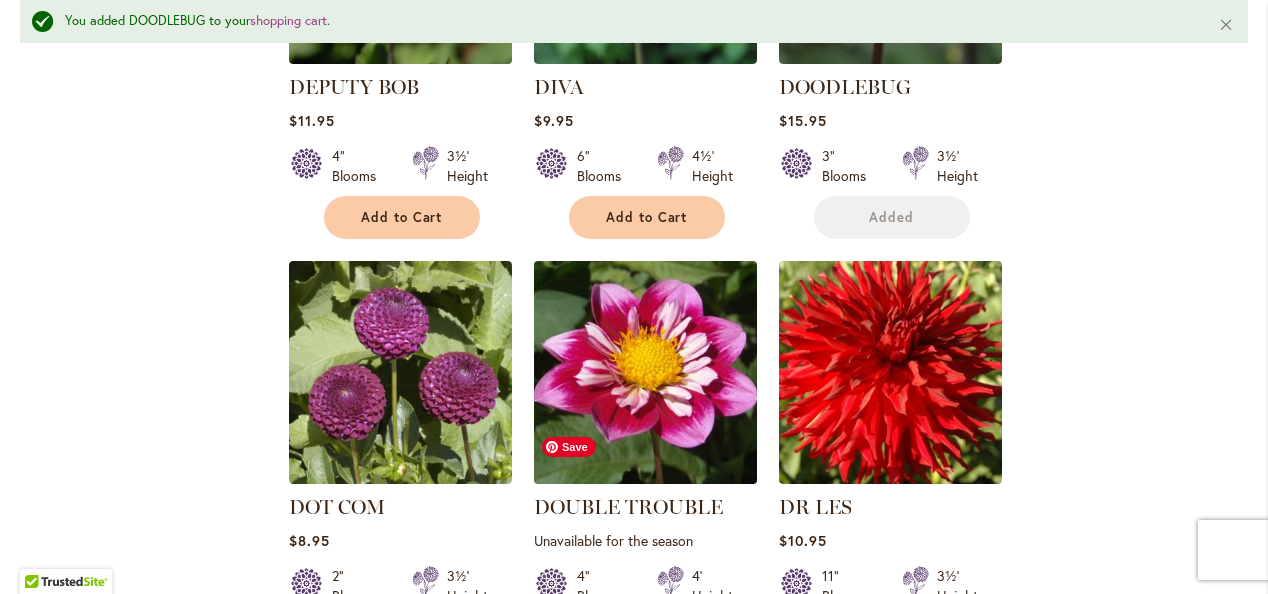 scroll, scrollTop: 5999, scrollLeft: 0, axis: vertical 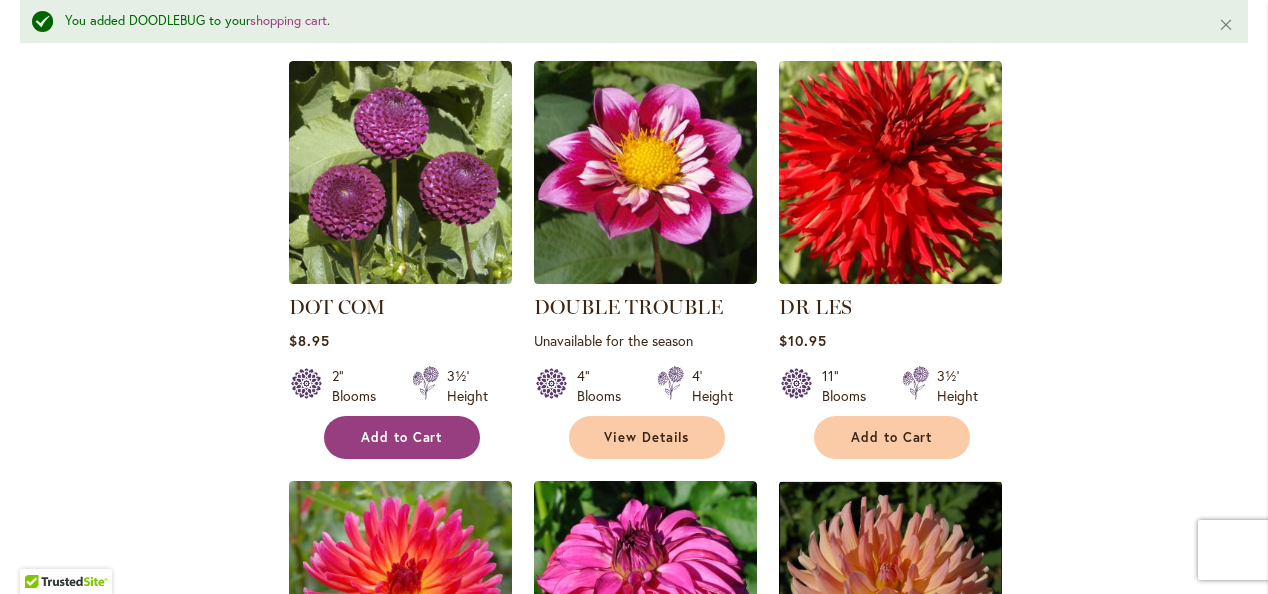 click on "Add to Cart" at bounding box center (402, 437) 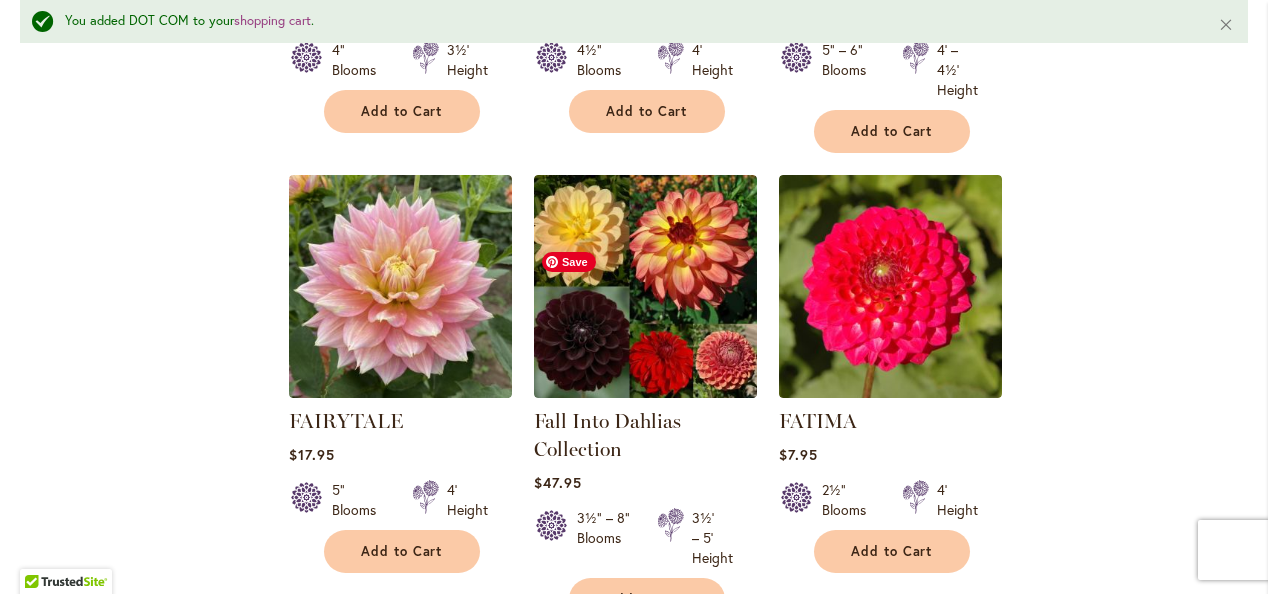 scroll, scrollTop: 8499, scrollLeft: 0, axis: vertical 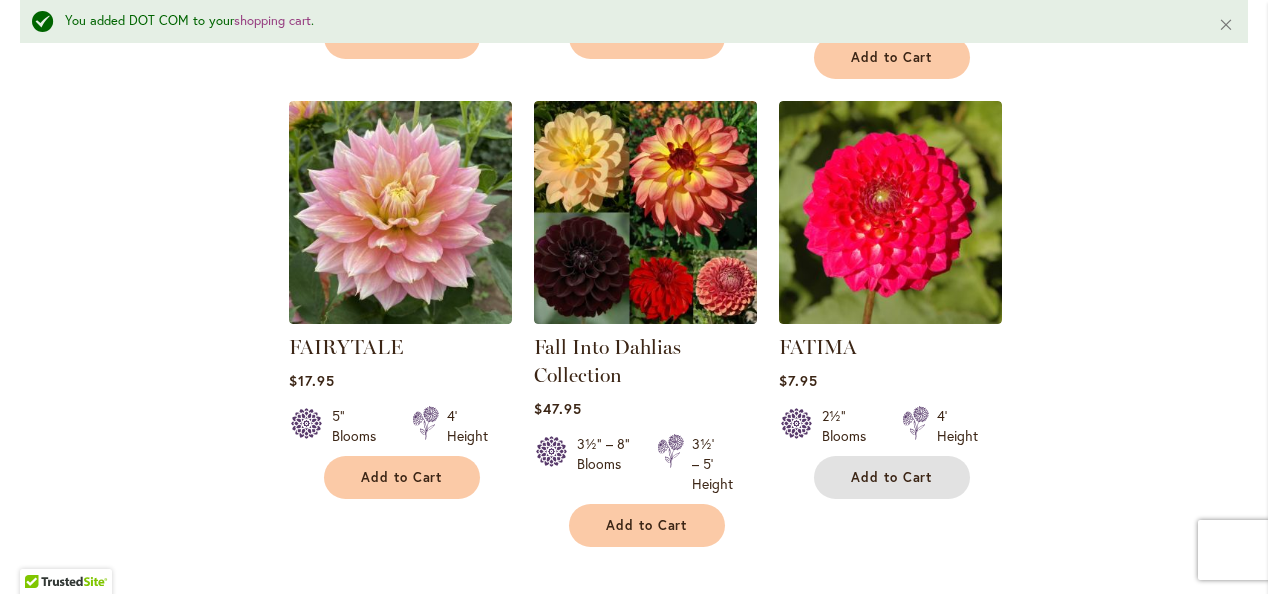 drag, startPoint x: 894, startPoint y: 457, endPoint x: 640, endPoint y: 388, distance: 263.20523 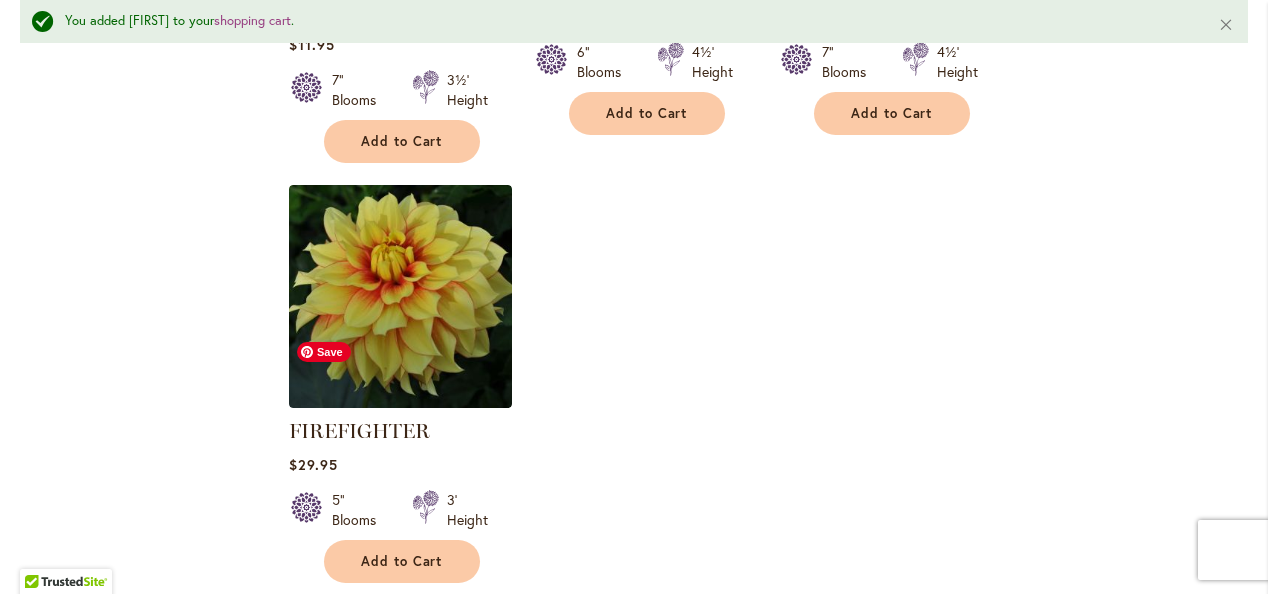 scroll, scrollTop: 9399, scrollLeft: 0, axis: vertical 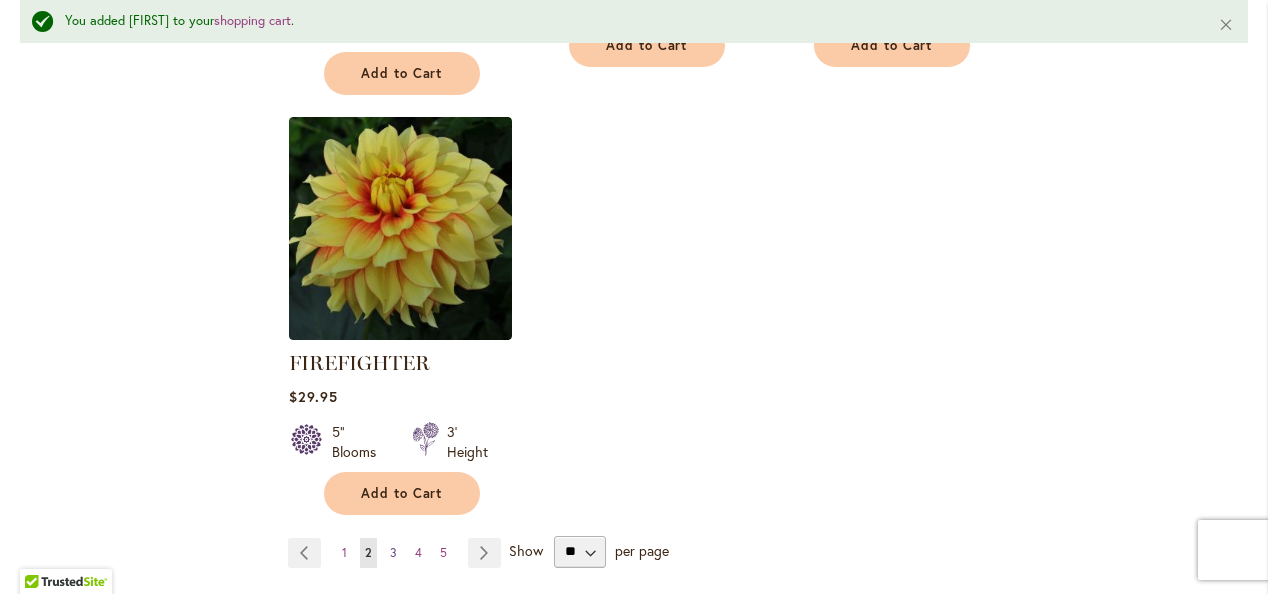 click on "Page
3" at bounding box center [393, 553] 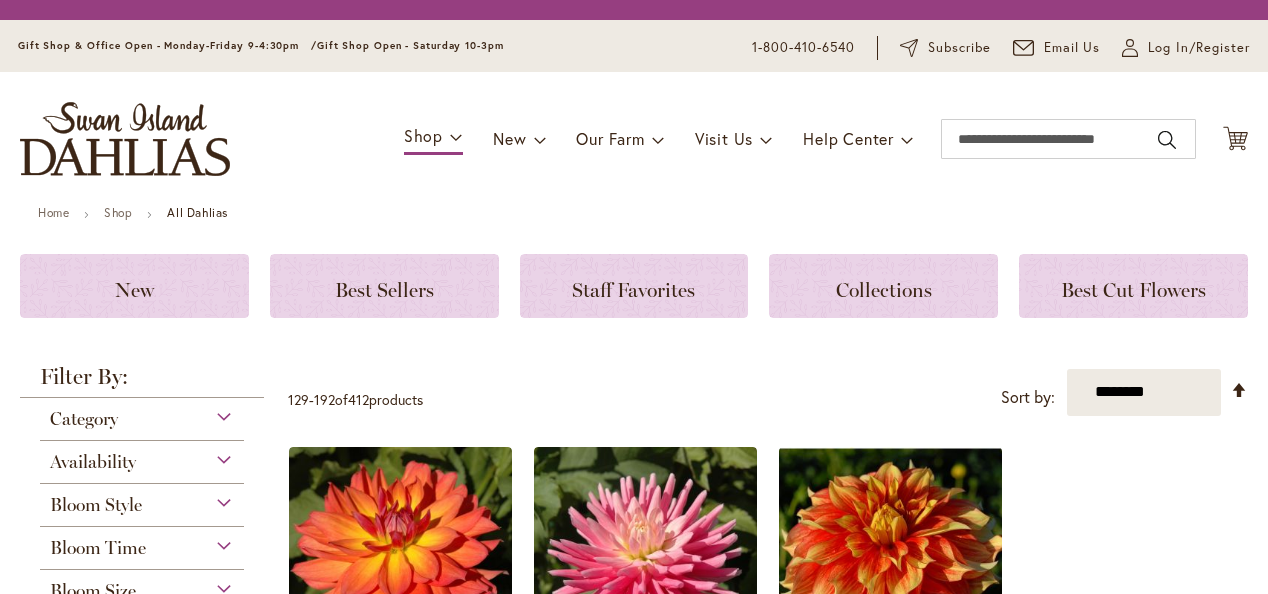 scroll, scrollTop: 0, scrollLeft: 0, axis: both 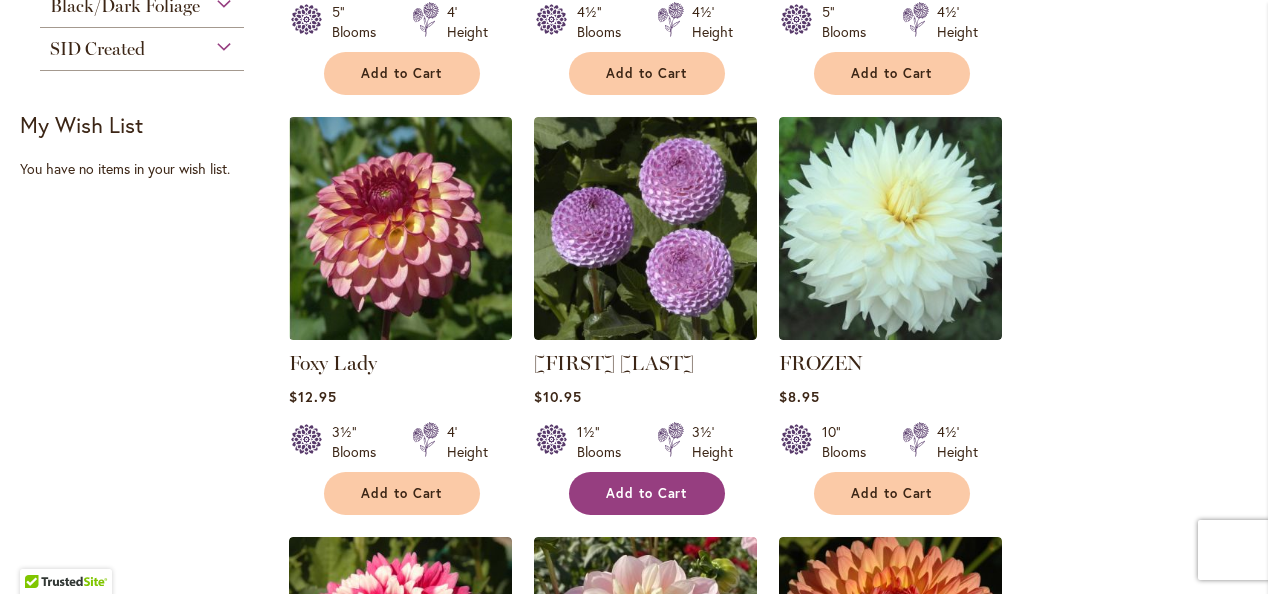 click on "Add to Cart" at bounding box center [647, 493] 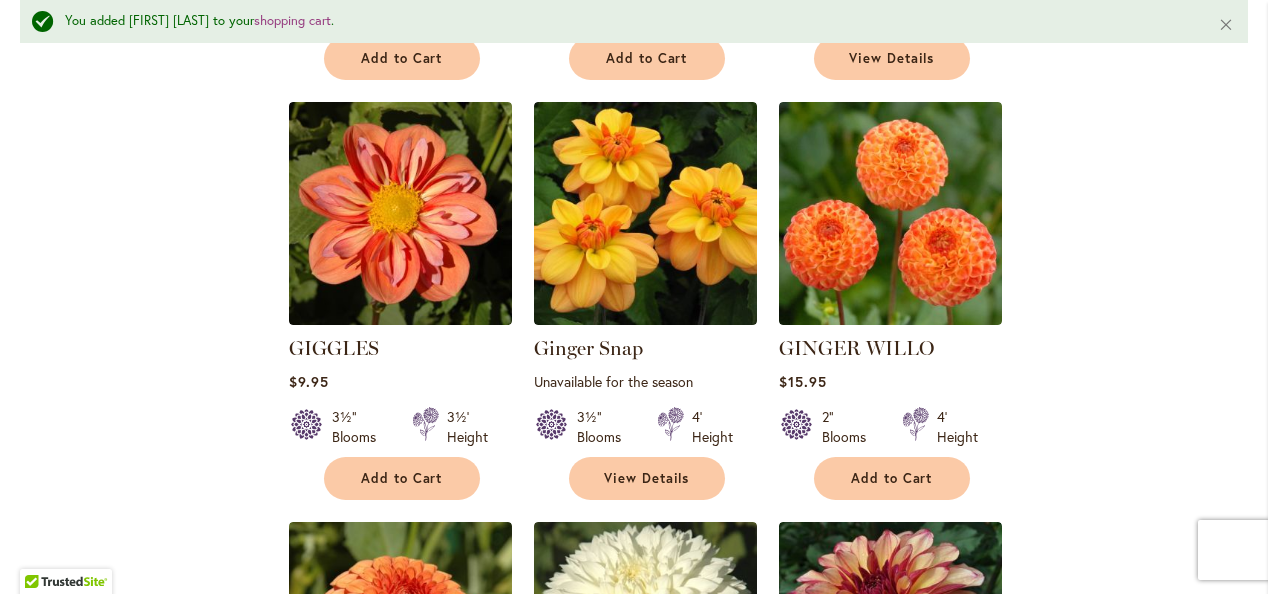 scroll, scrollTop: 3074, scrollLeft: 0, axis: vertical 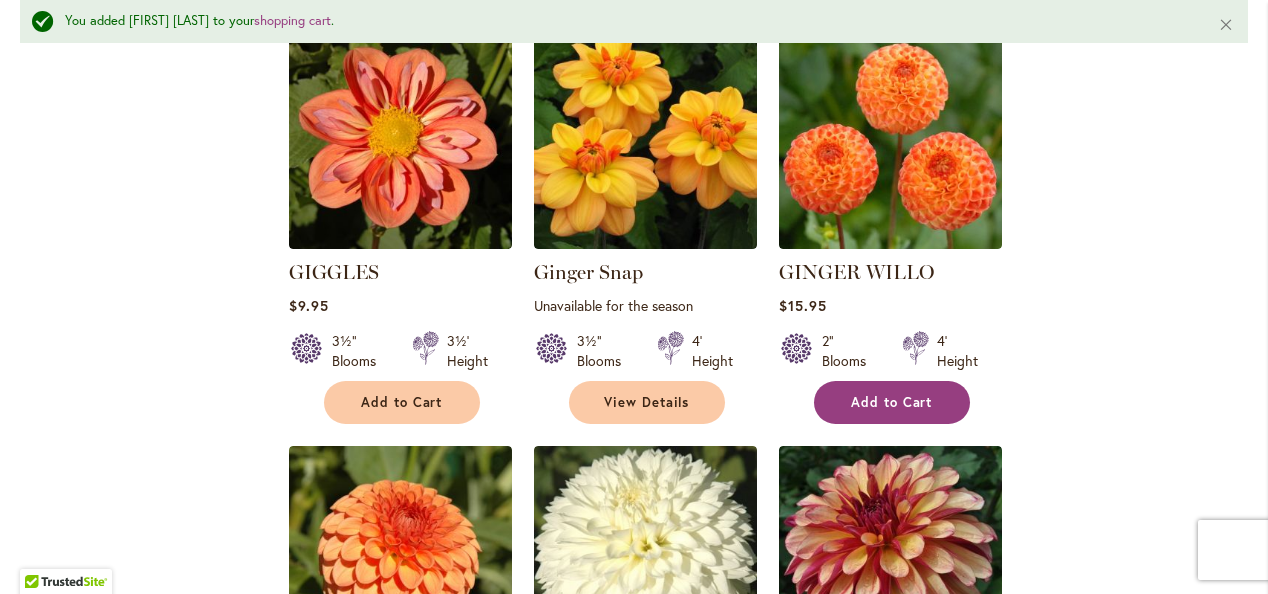 click on "Add to Cart" at bounding box center (892, 402) 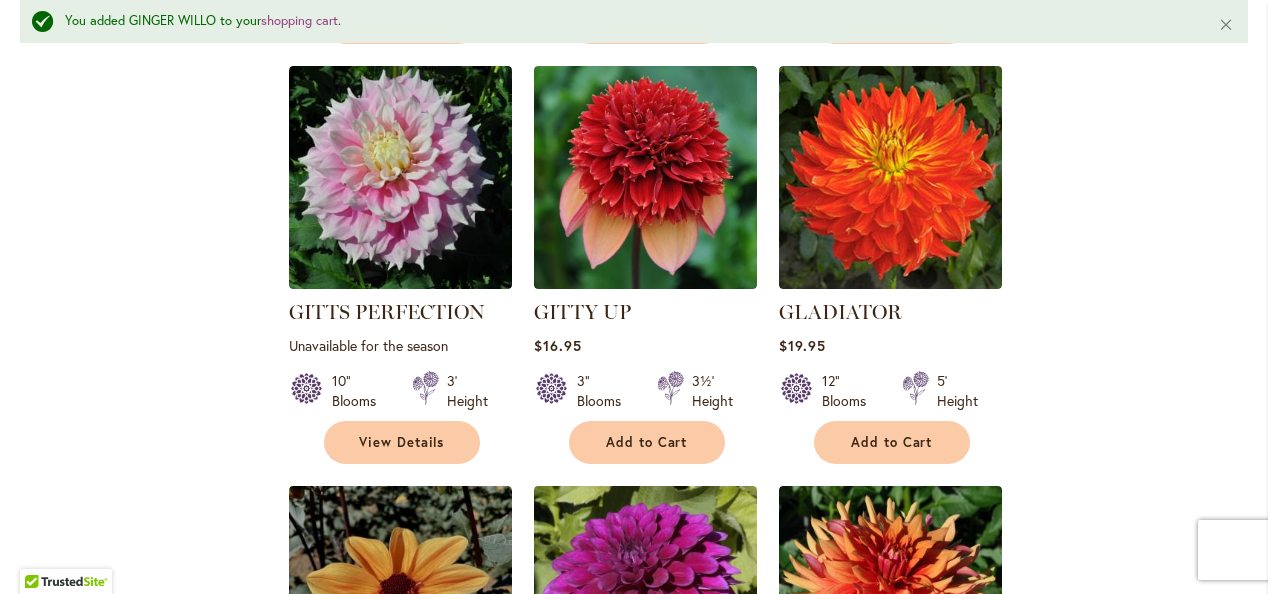 scroll, scrollTop: 3574, scrollLeft: 0, axis: vertical 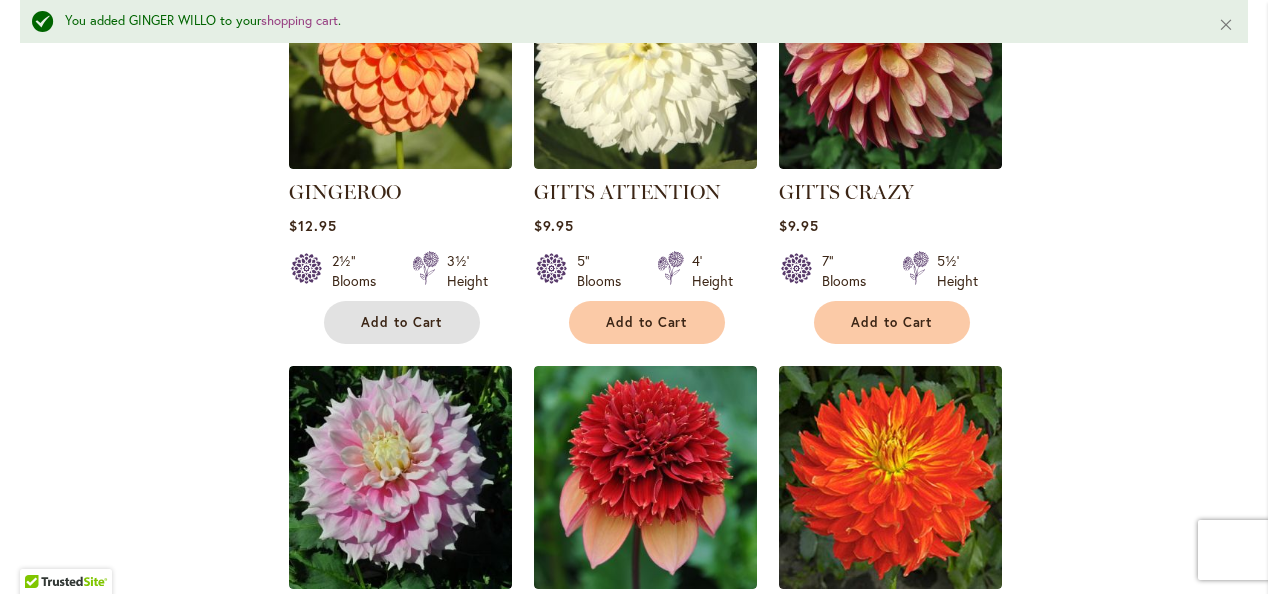 drag, startPoint x: 392, startPoint y: 315, endPoint x: 494, endPoint y: 355, distance: 109.56277 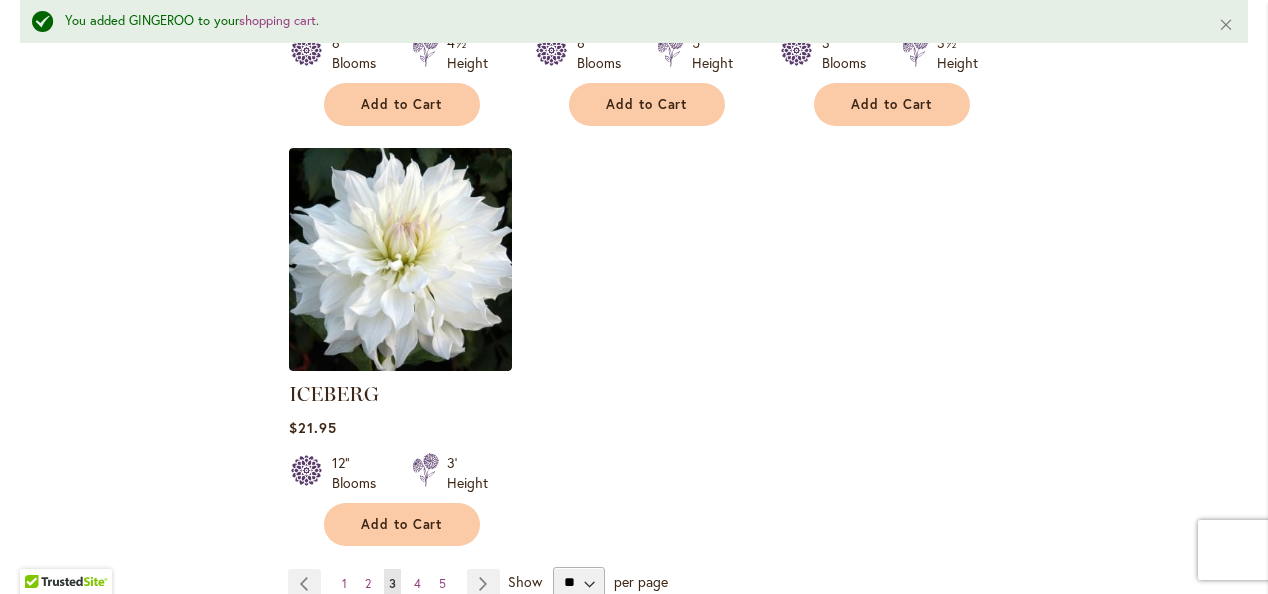 scroll, scrollTop: 9374, scrollLeft: 0, axis: vertical 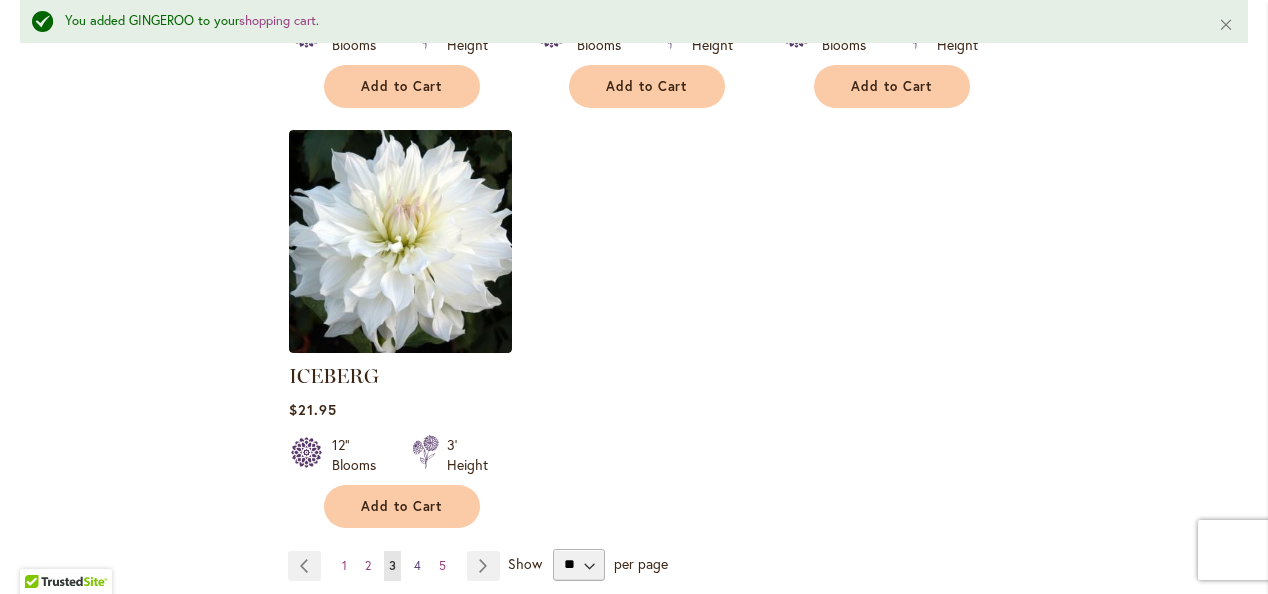 click on "Page
4" at bounding box center [417, 566] 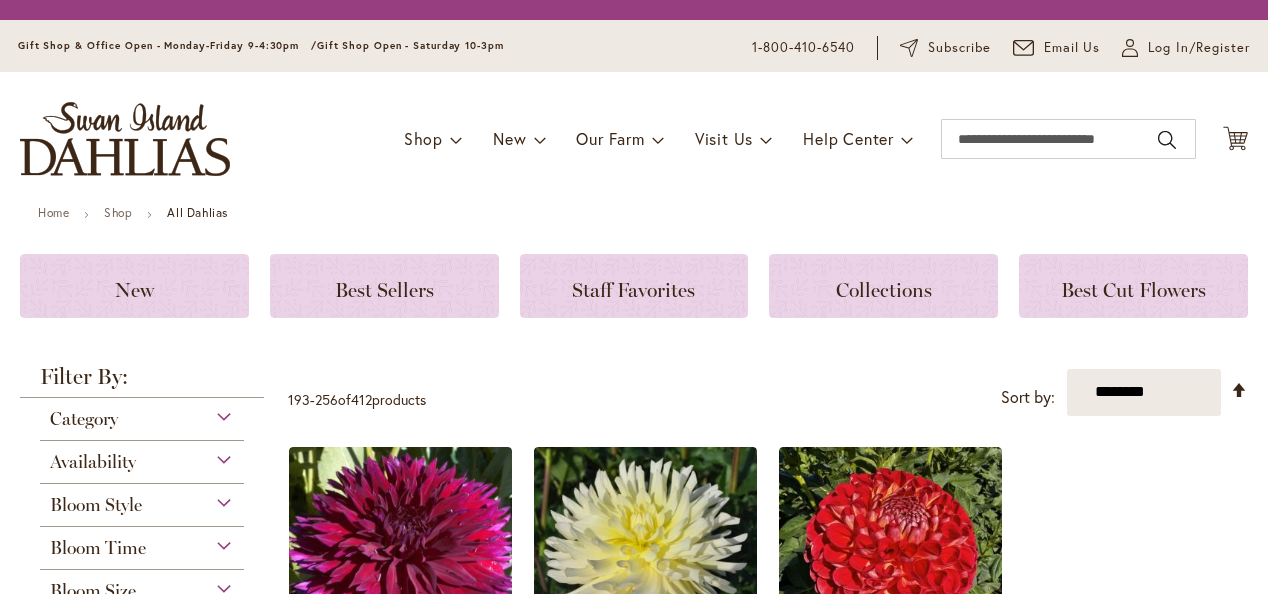 scroll, scrollTop: 0, scrollLeft: 0, axis: both 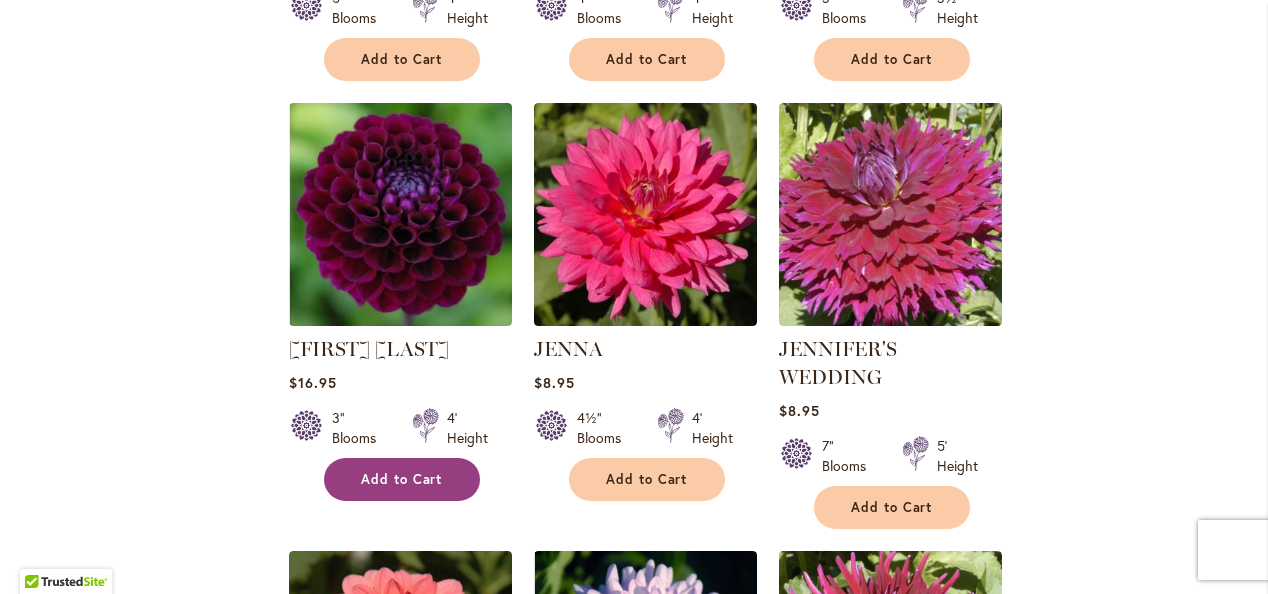 click on "Add to Cart" at bounding box center (402, 479) 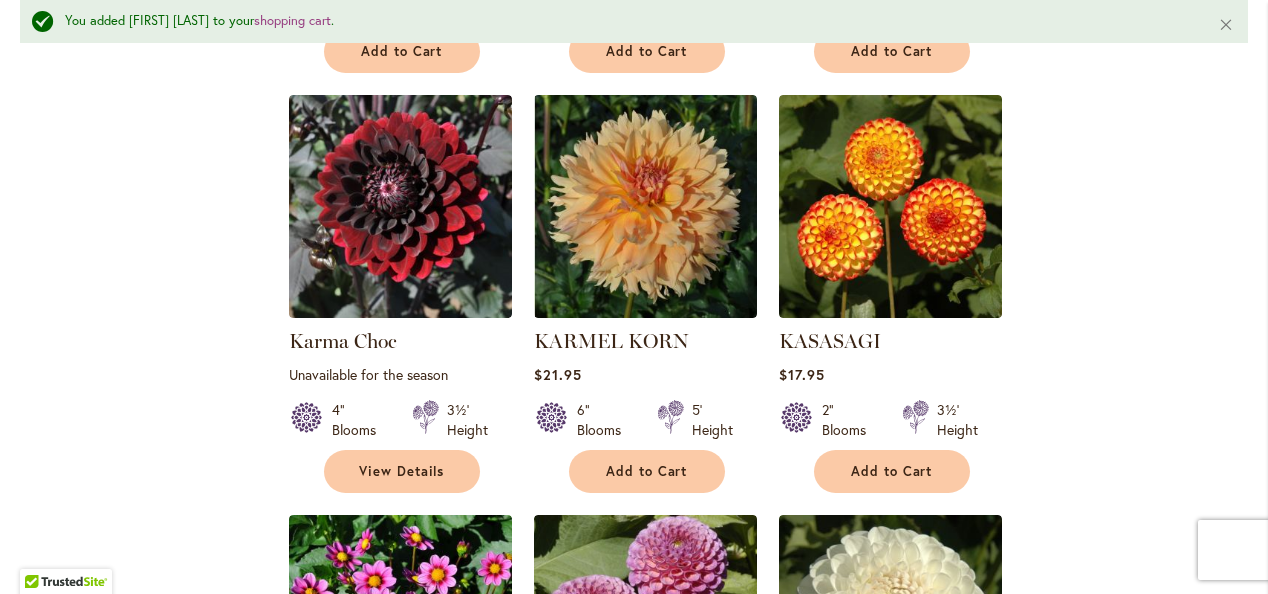 scroll, scrollTop: 3448, scrollLeft: 0, axis: vertical 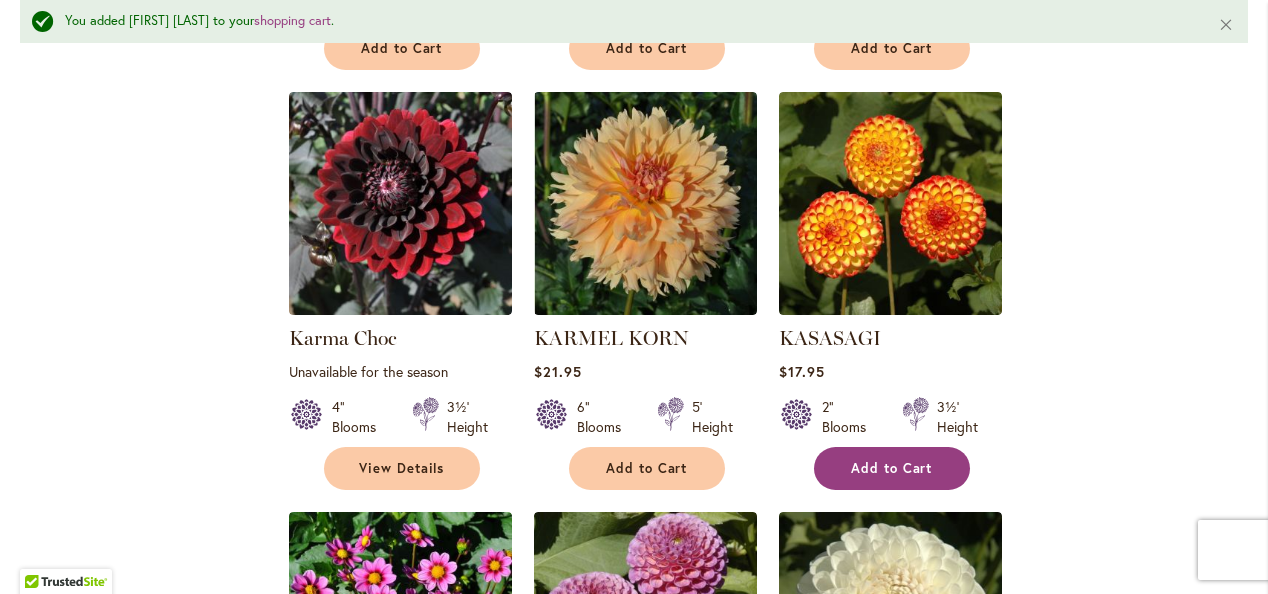 click on "Add to Cart" at bounding box center [892, 468] 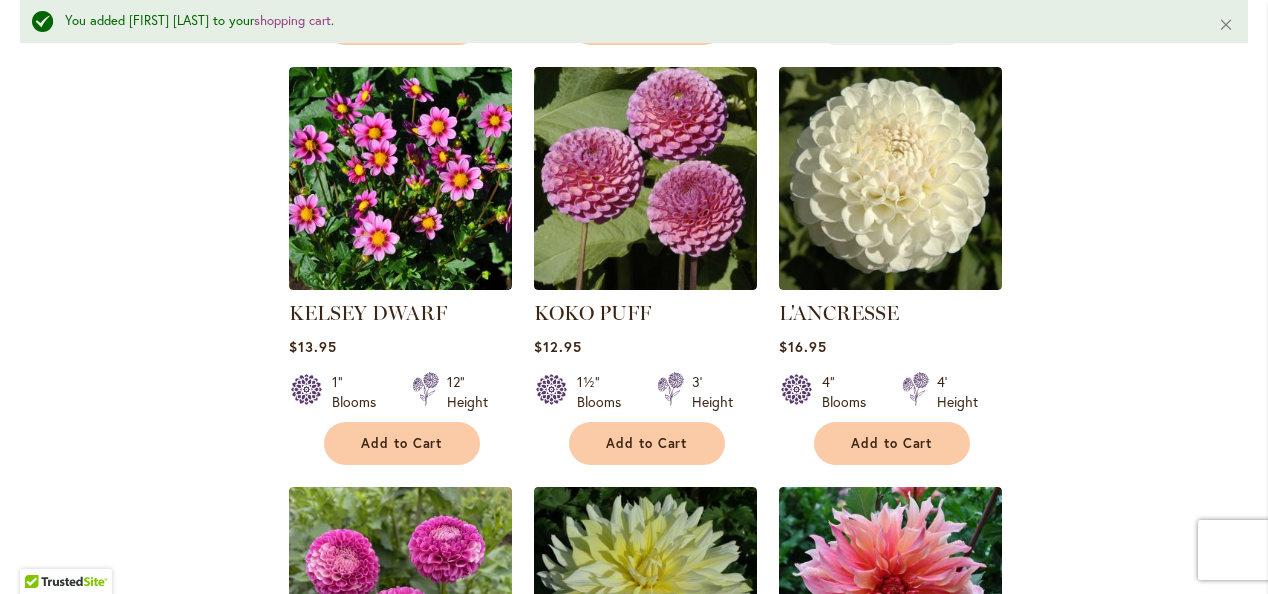 scroll, scrollTop: 3948, scrollLeft: 0, axis: vertical 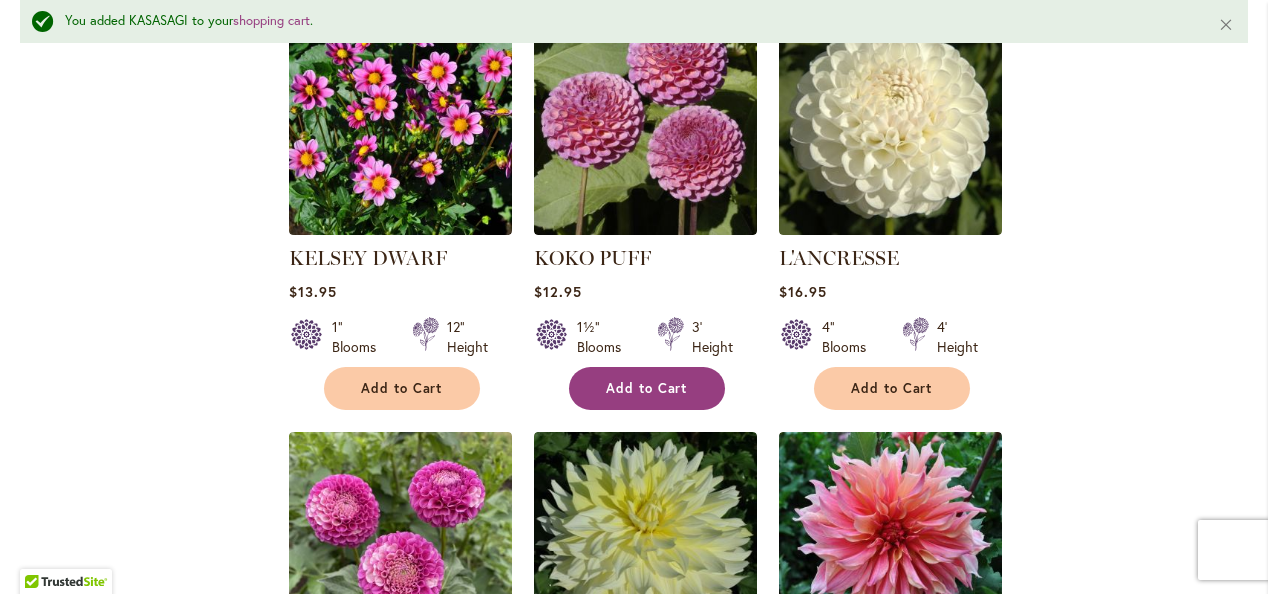 click on "Add to Cart" at bounding box center (647, 388) 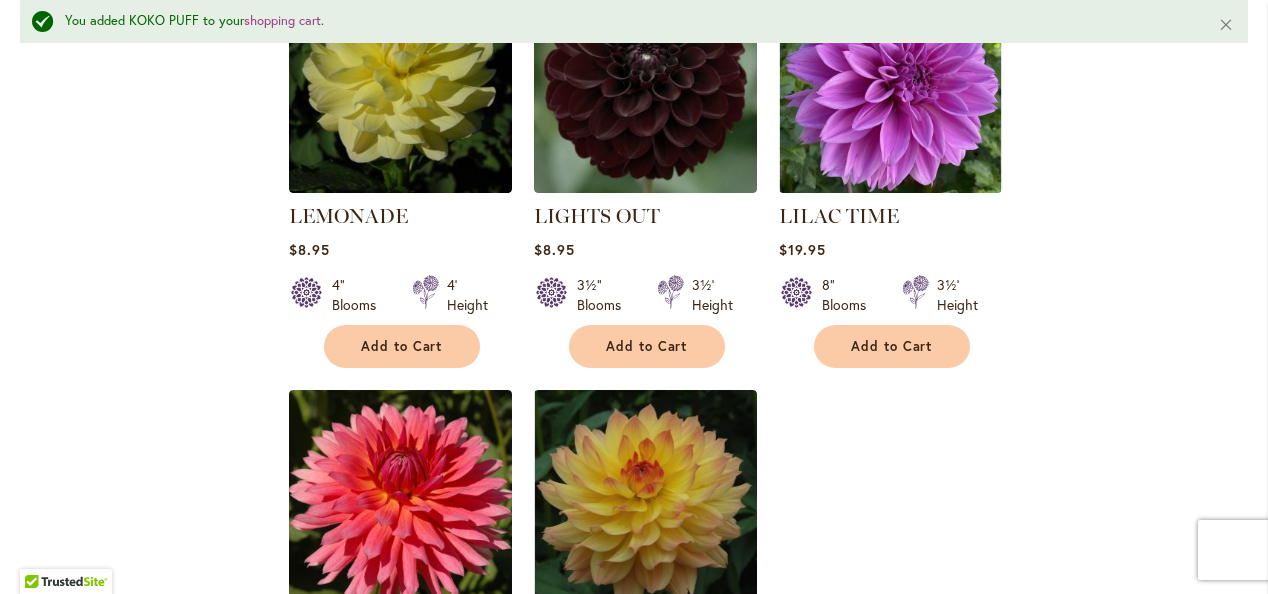 scroll, scrollTop: 5748, scrollLeft: 0, axis: vertical 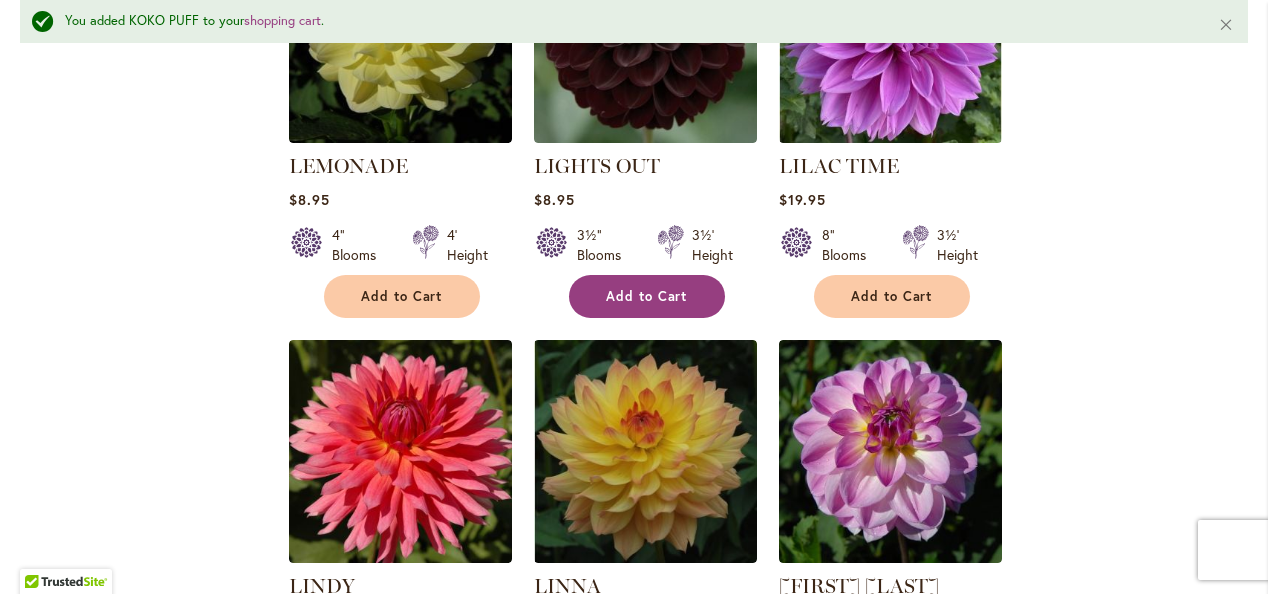 click on "Add to Cart" at bounding box center [647, 296] 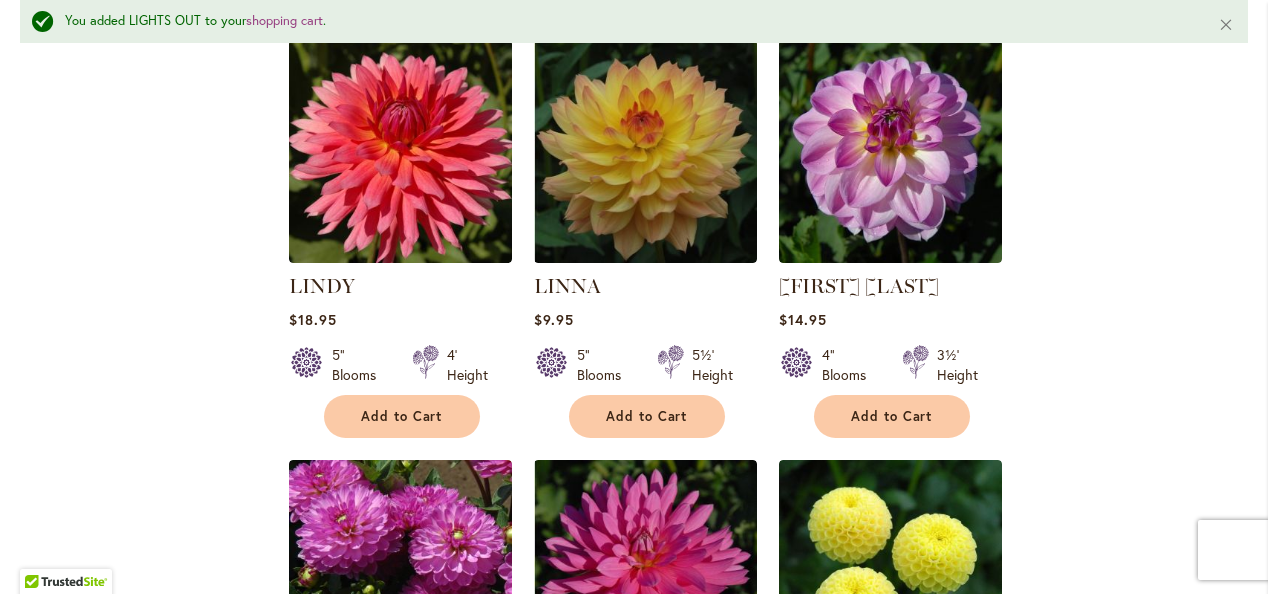 scroll, scrollTop: 6448, scrollLeft: 0, axis: vertical 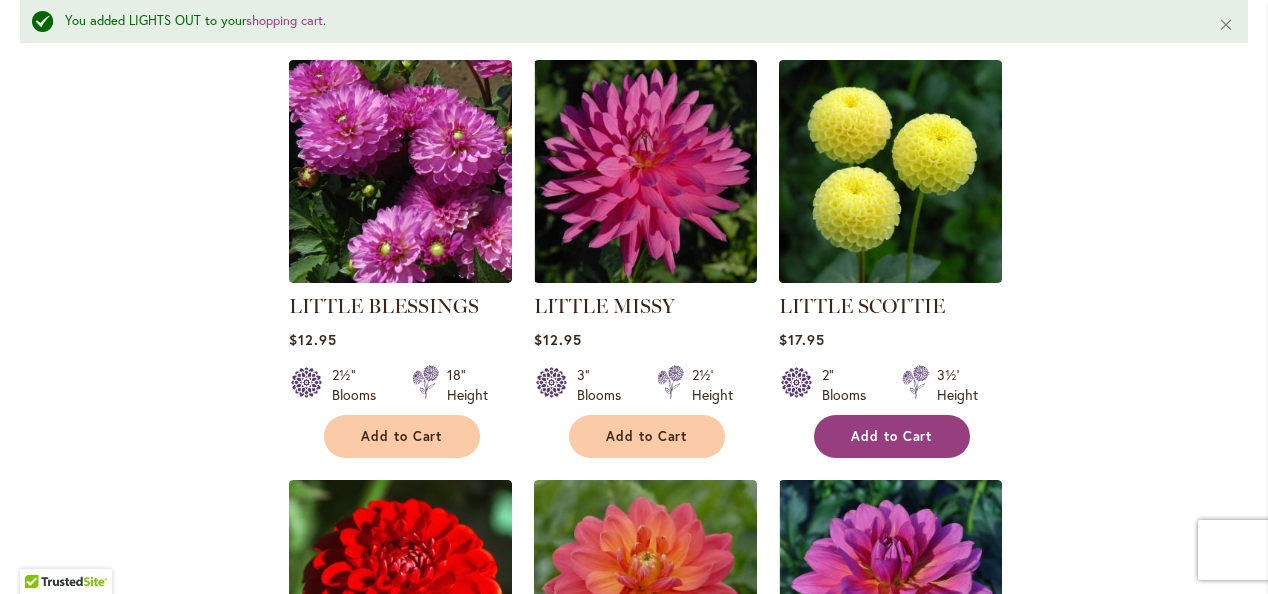 click on "Add to Cart" at bounding box center [892, 436] 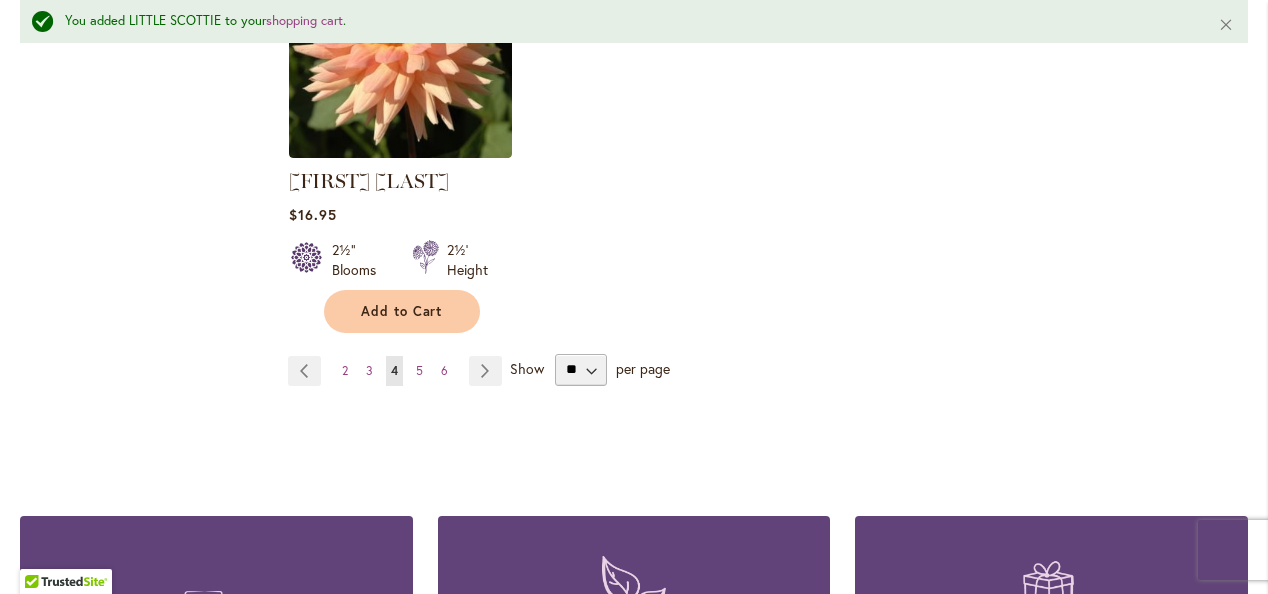 scroll, scrollTop: 9548, scrollLeft: 0, axis: vertical 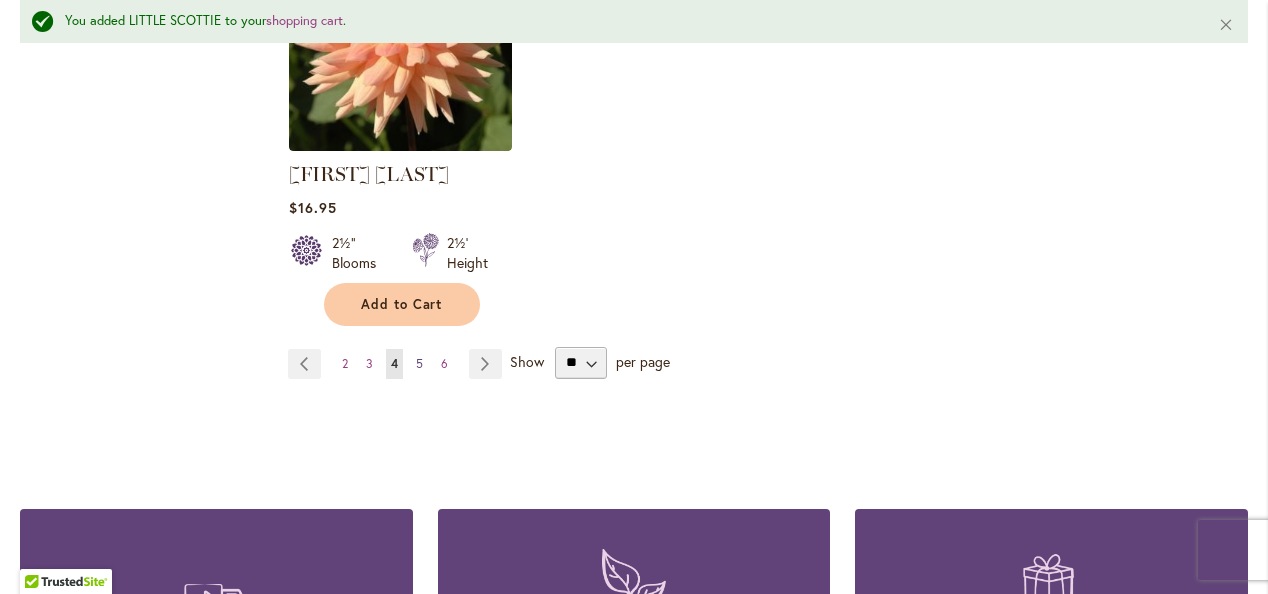click on "5" at bounding box center (419, 363) 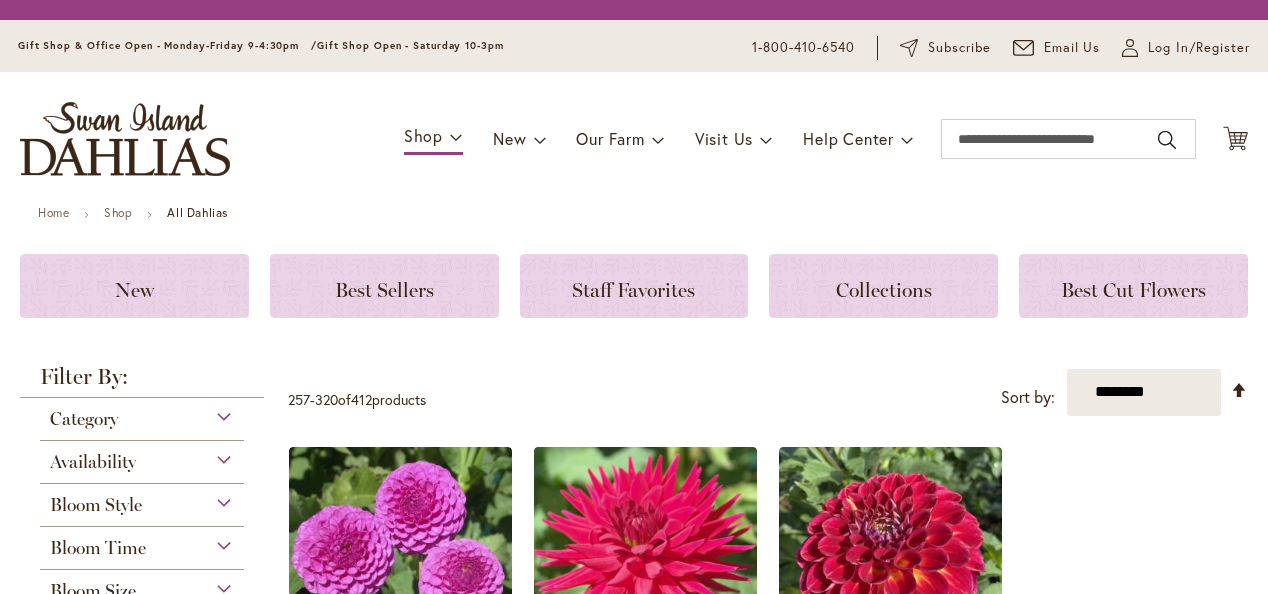 scroll, scrollTop: 0, scrollLeft: 0, axis: both 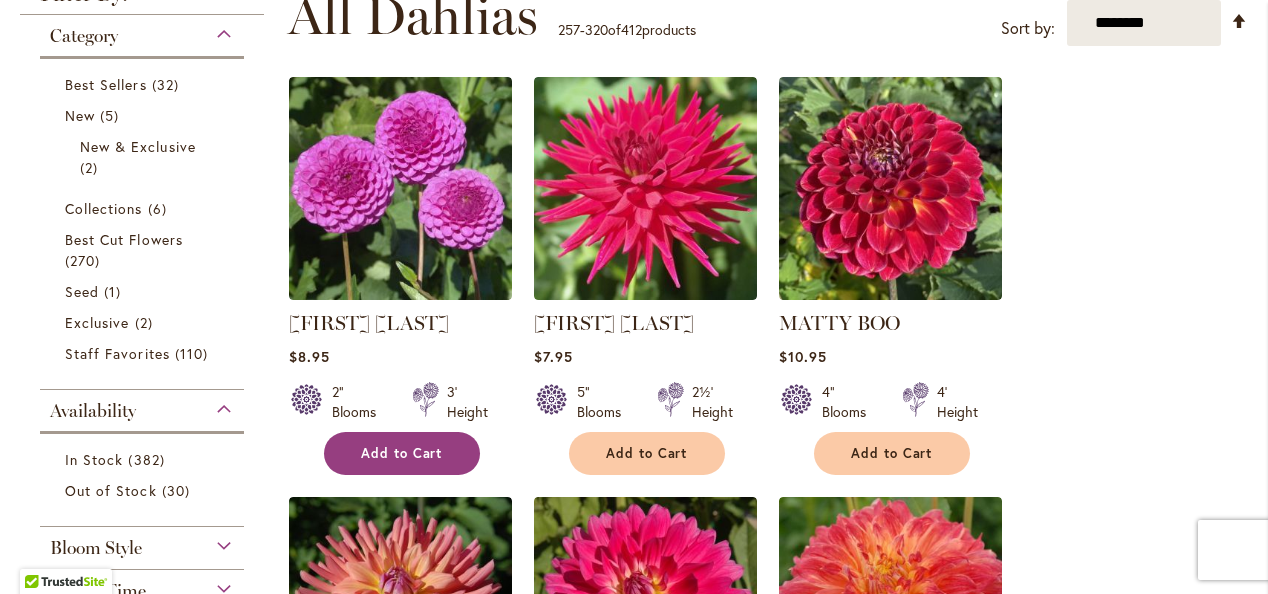 click on "Add to Cart" at bounding box center (402, 453) 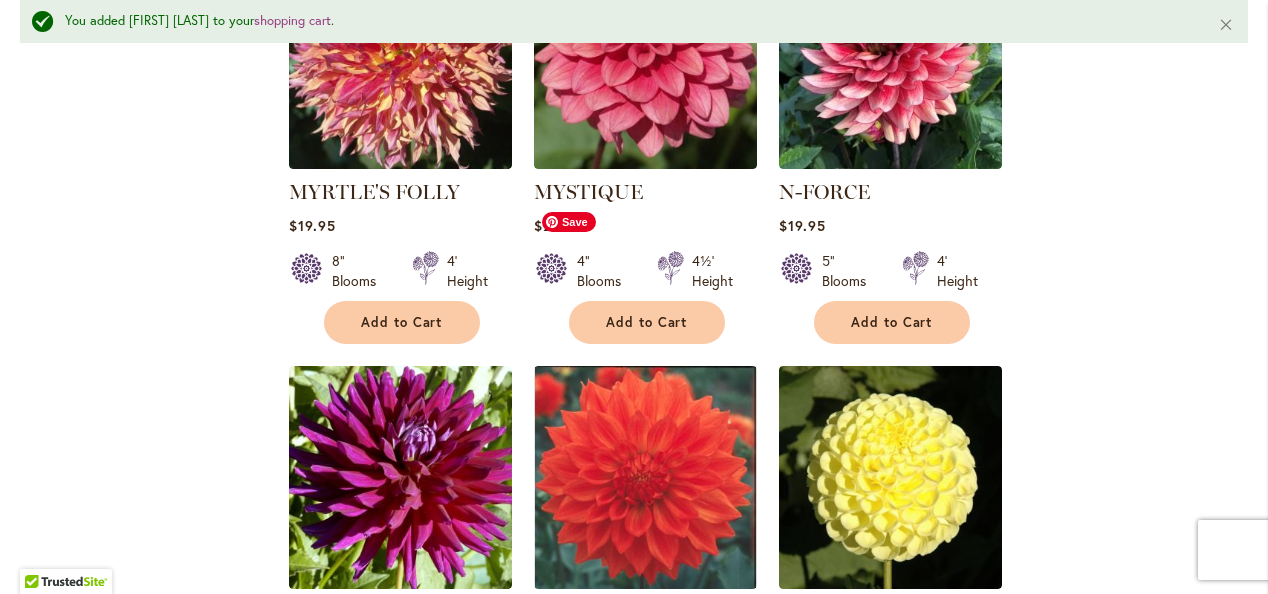 scroll, scrollTop: 3774, scrollLeft: 0, axis: vertical 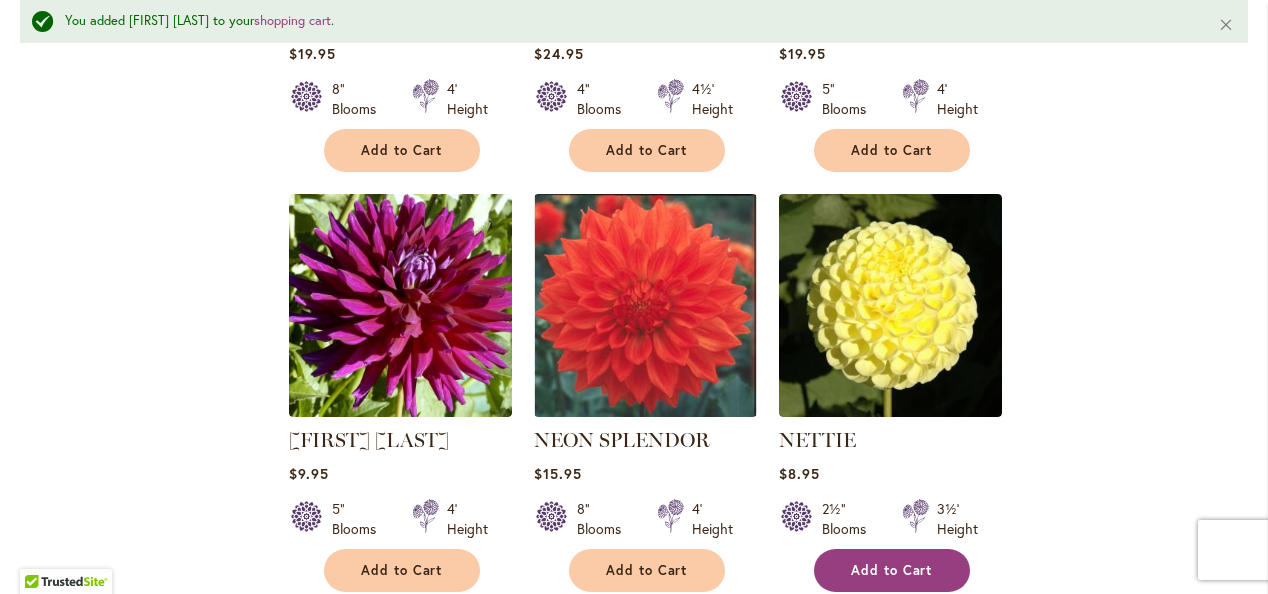 click on "Add to Cart" at bounding box center (892, 570) 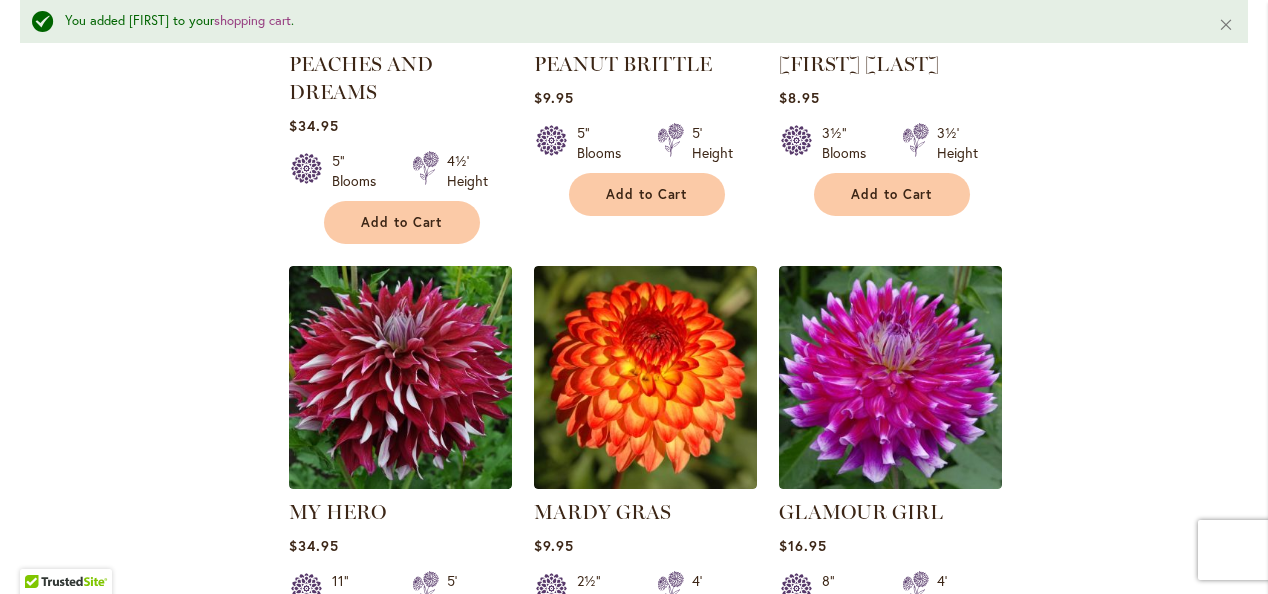 scroll, scrollTop: 7574, scrollLeft: 0, axis: vertical 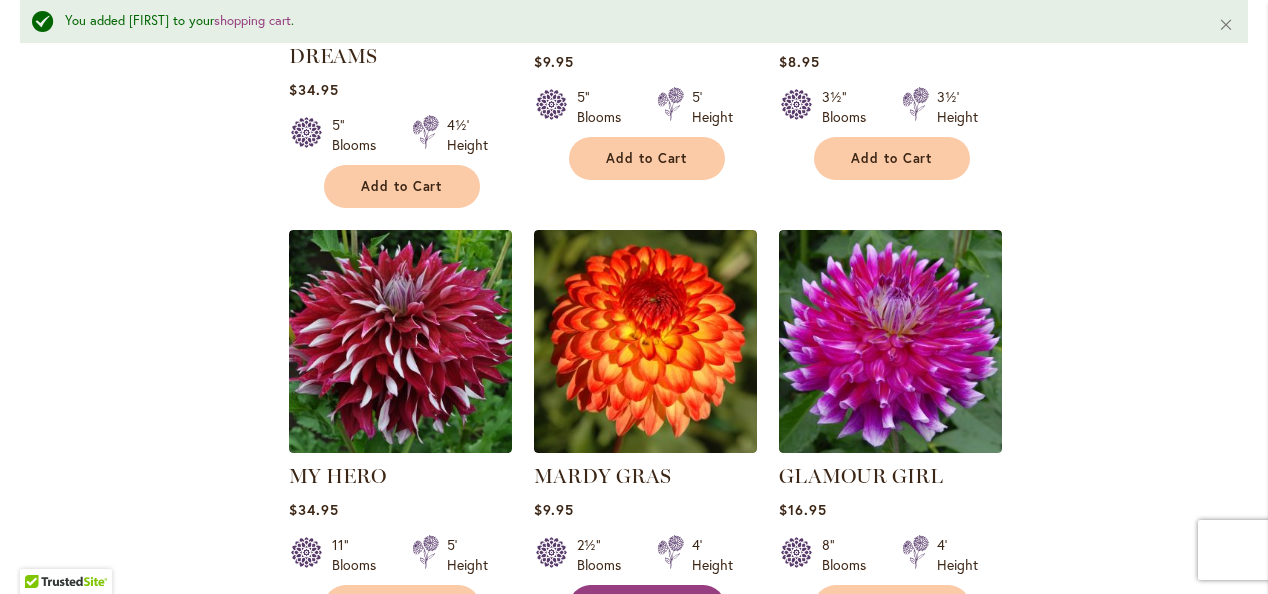 click on "Add to Cart" at bounding box center [647, 606] 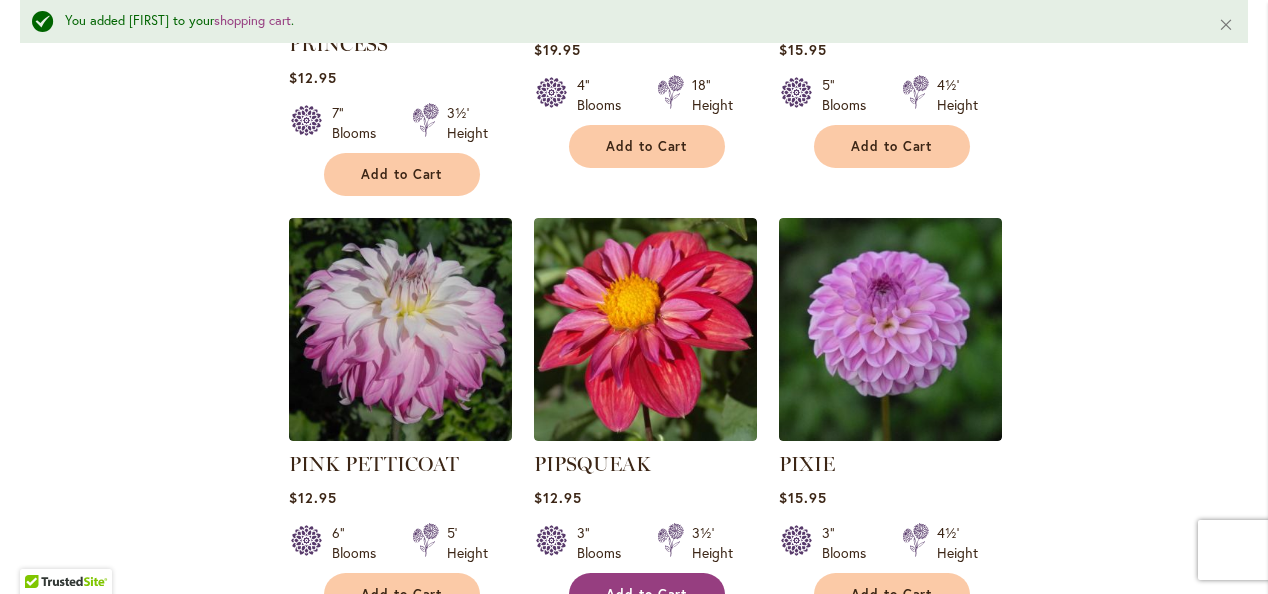 scroll, scrollTop: 9274, scrollLeft: 0, axis: vertical 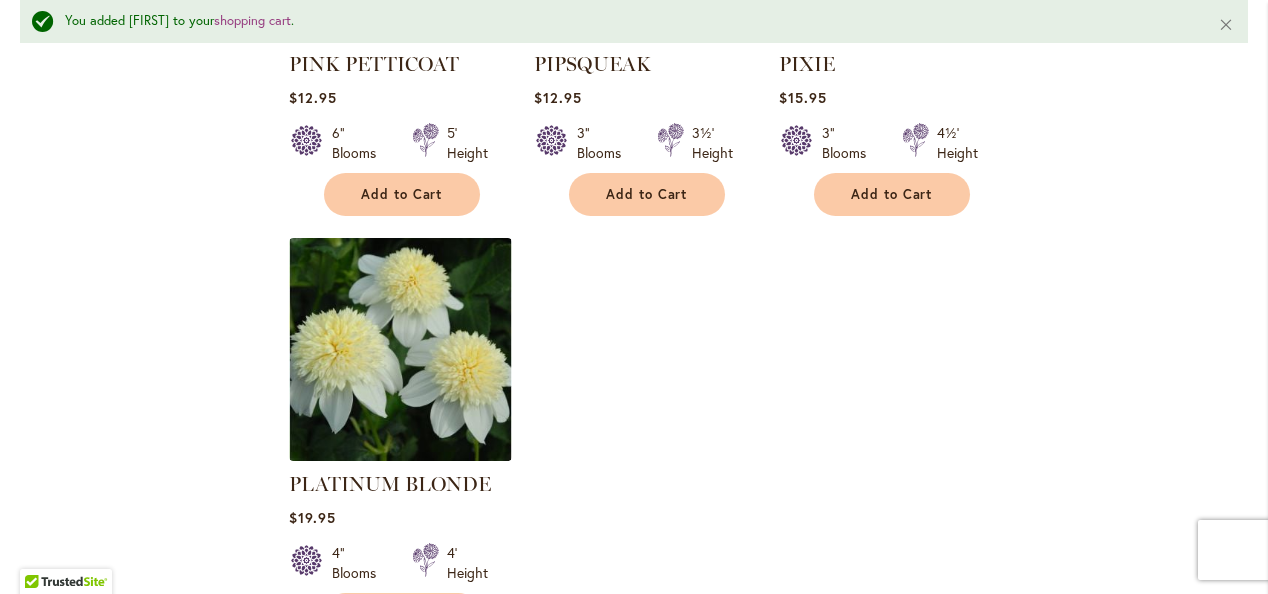 click on "Page
6" at bounding box center (420, 674) 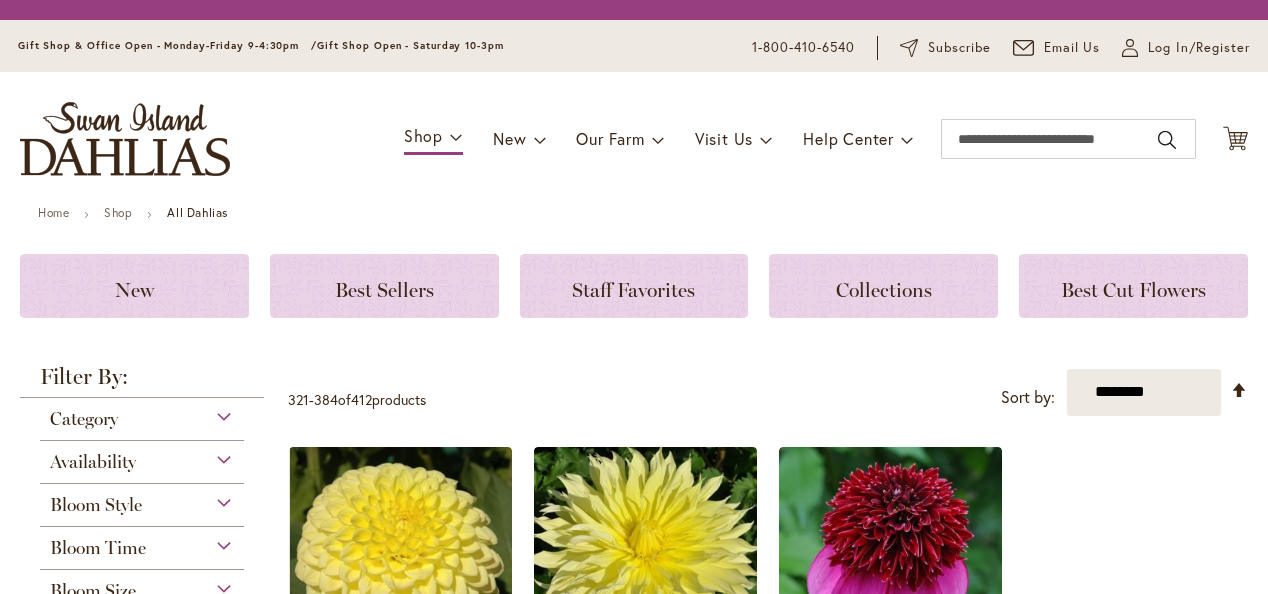 scroll, scrollTop: 0, scrollLeft: 0, axis: both 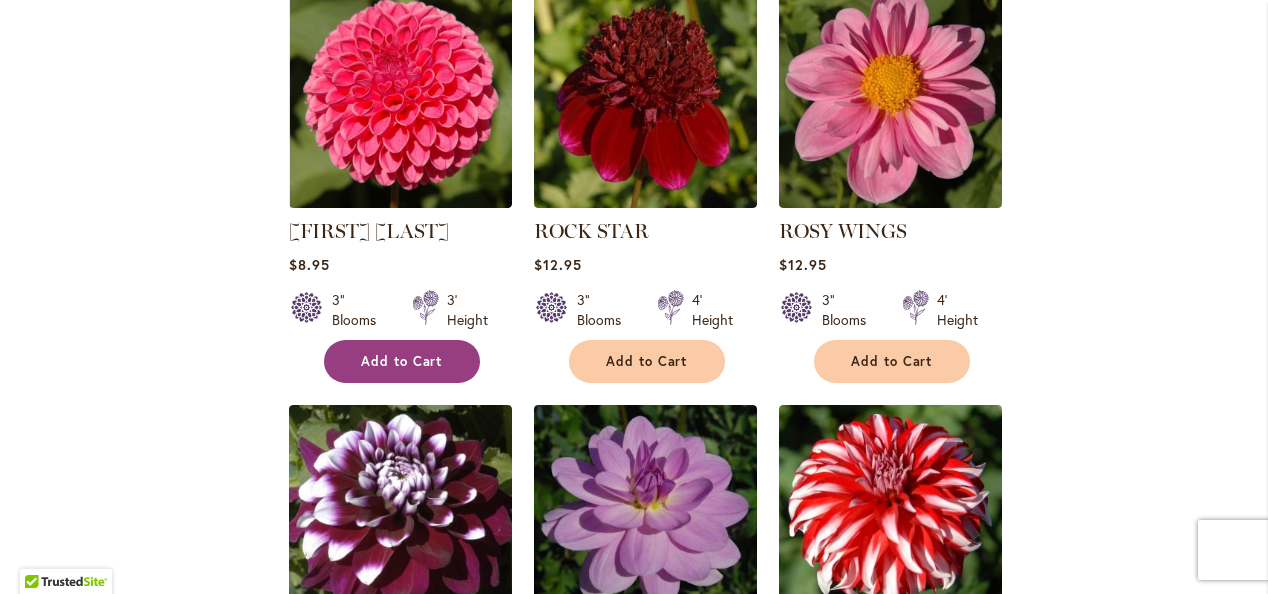 click on "Add to Cart" at bounding box center [402, 361] 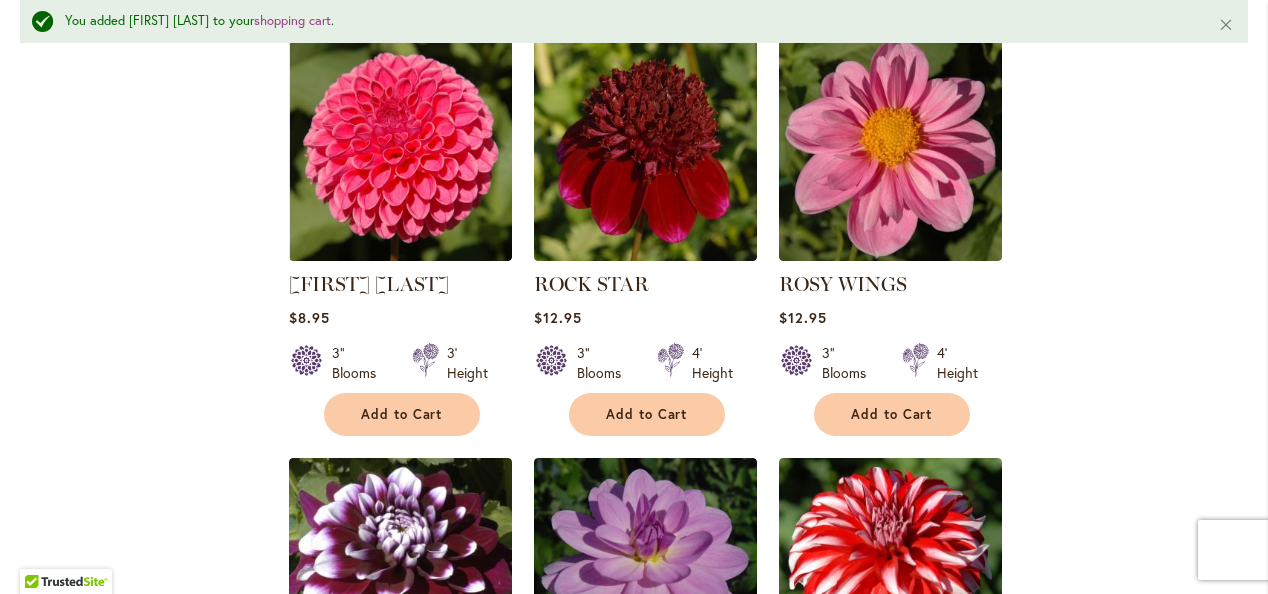 scroll, scrollTop: 2274, scrollLeft: 0, axis: vertical 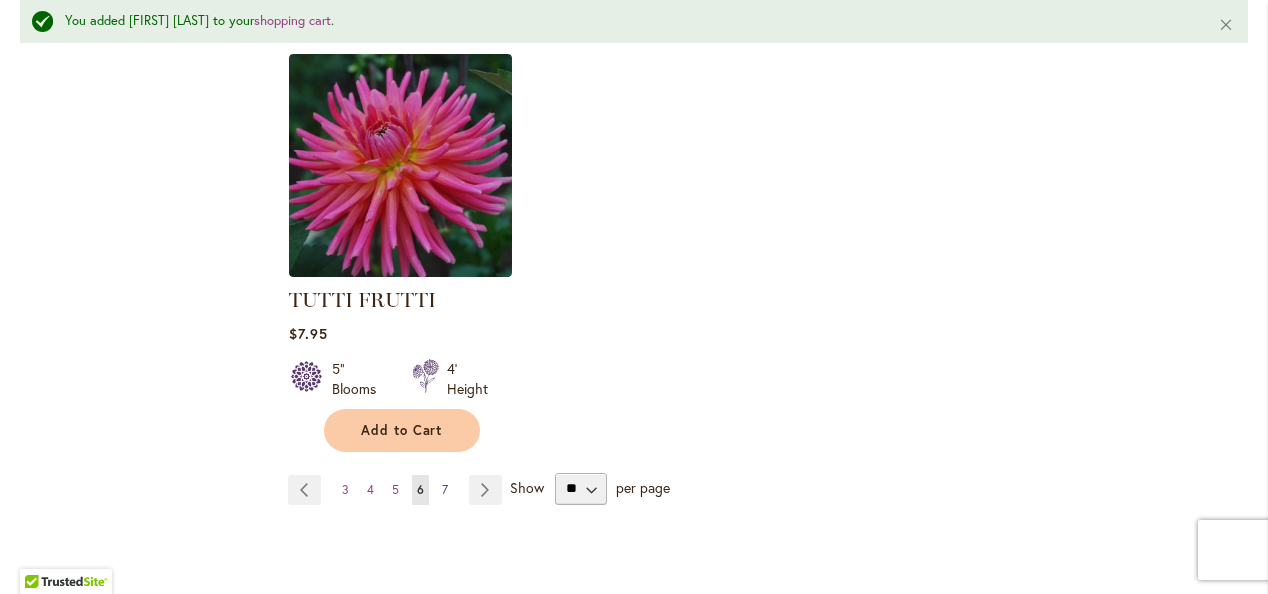 click on "7" at bounding box center (445, 489) 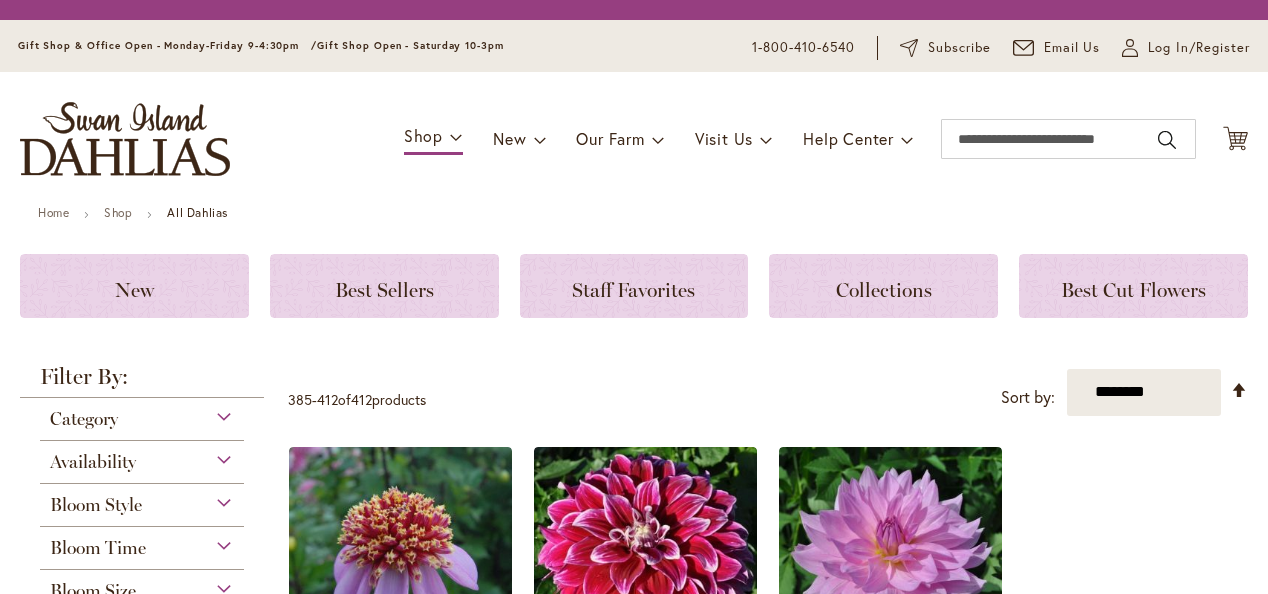 scroll, scrollTop: 0, scrollLeft: 0, axis: both 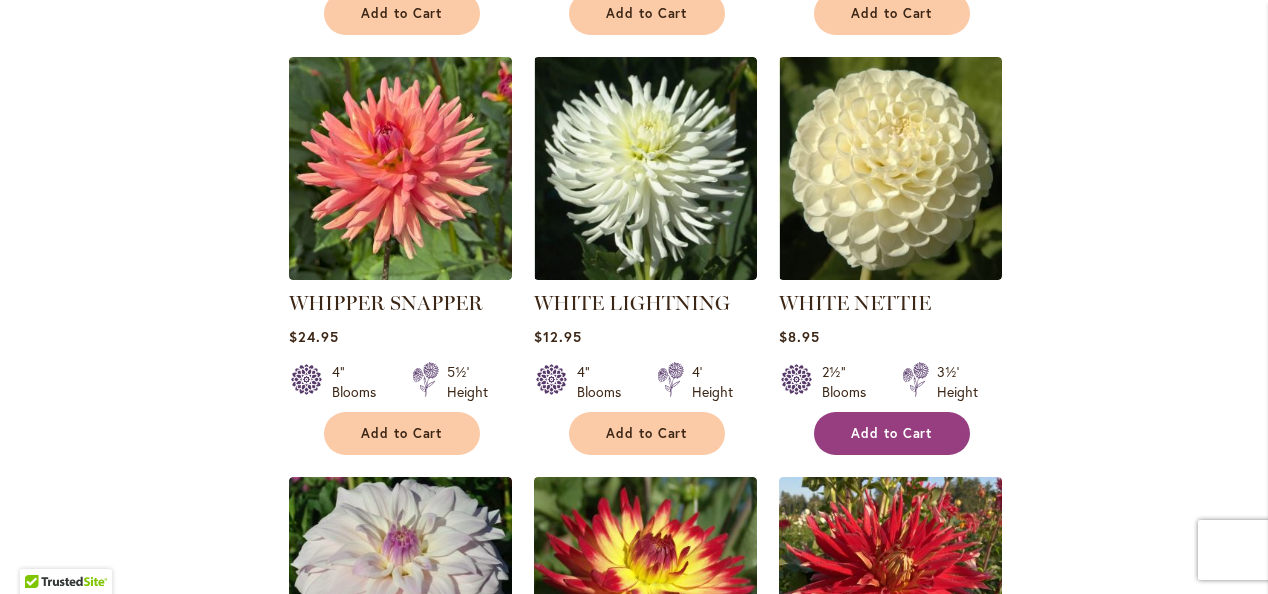 click on "Add to Cart" at bounding box center (892, 433) 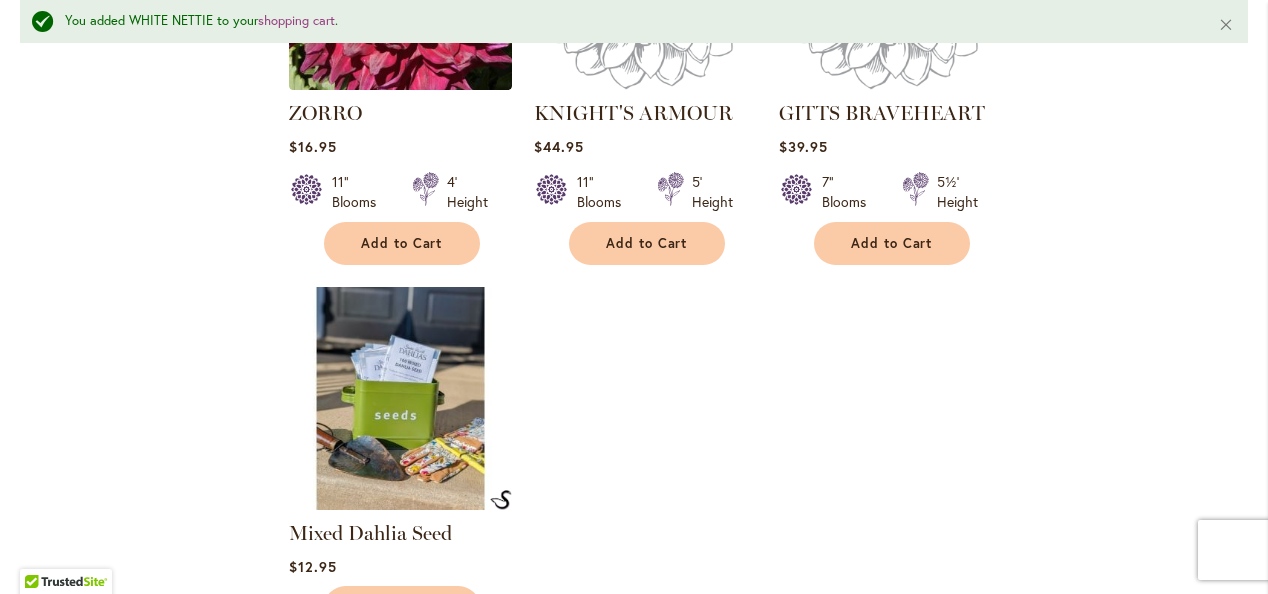 scroll, scrollTop: 3874, scrollLeft: 0, axis: vertical 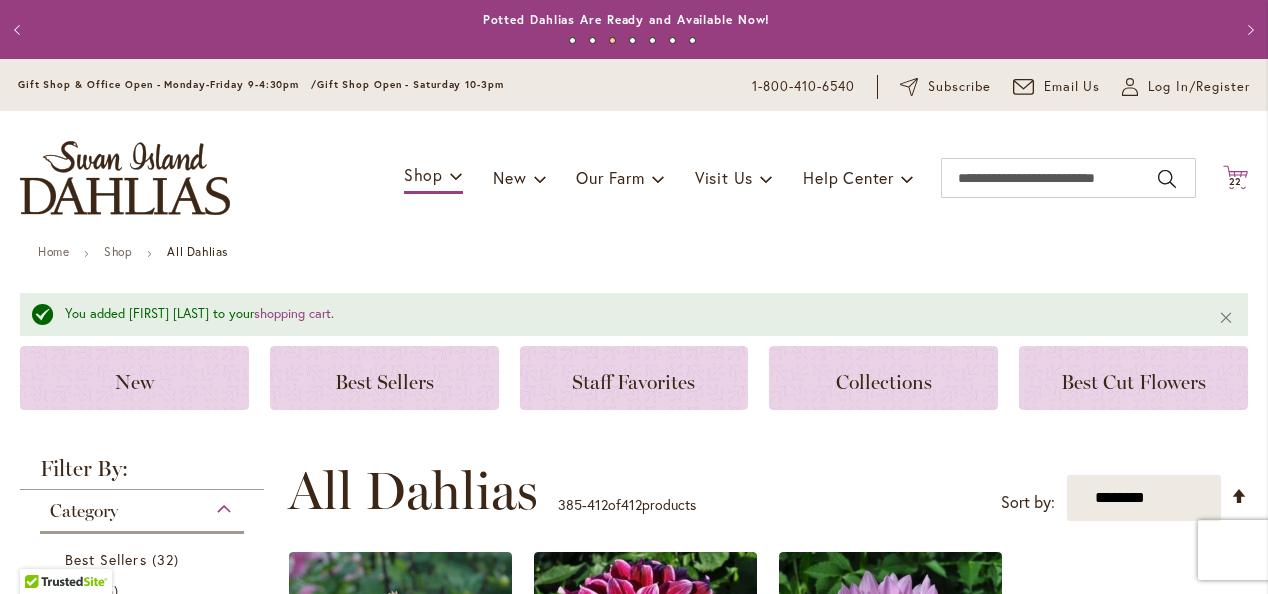 click 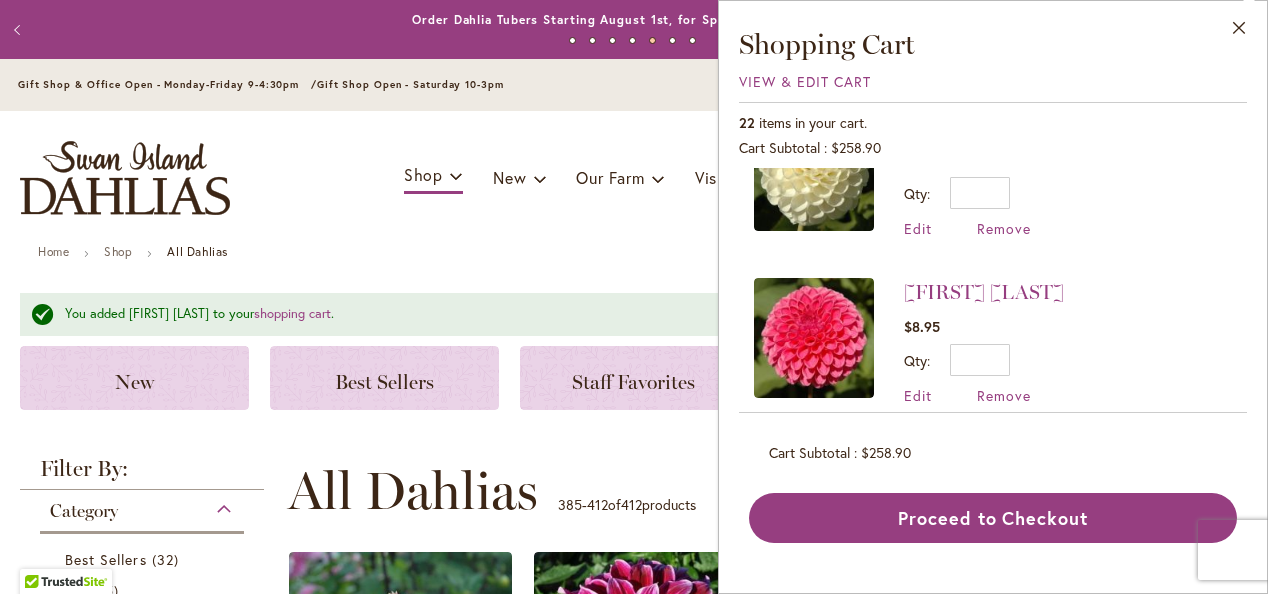 scroll, scrollTop: 100, scrollLeft: 0, axis: vertical 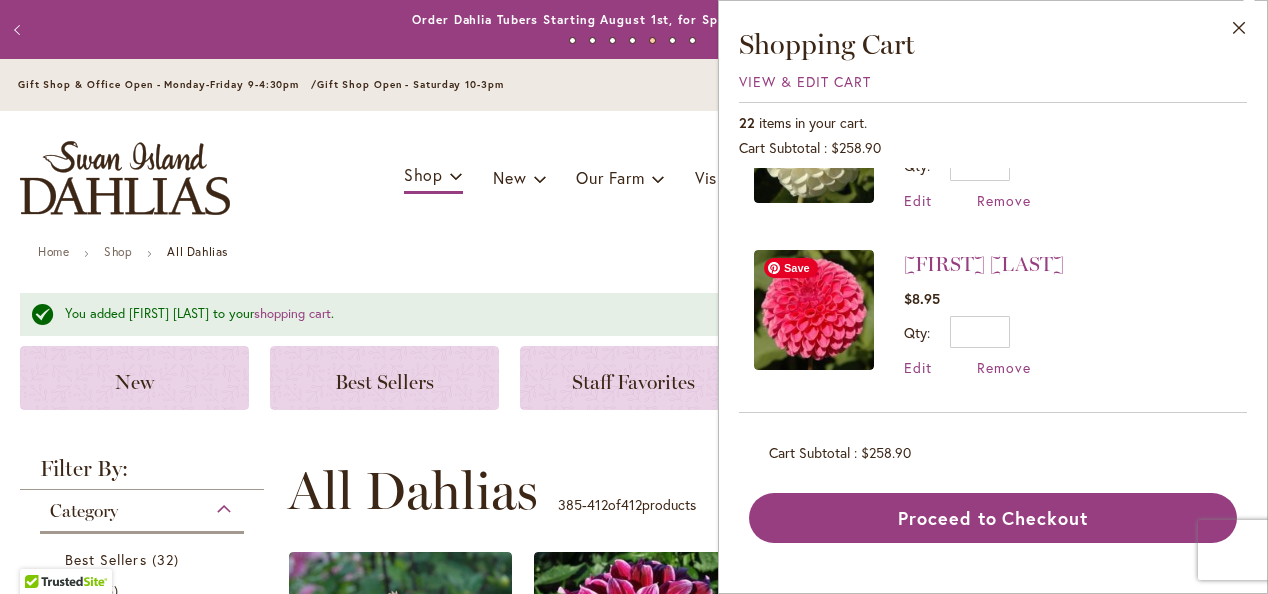 click 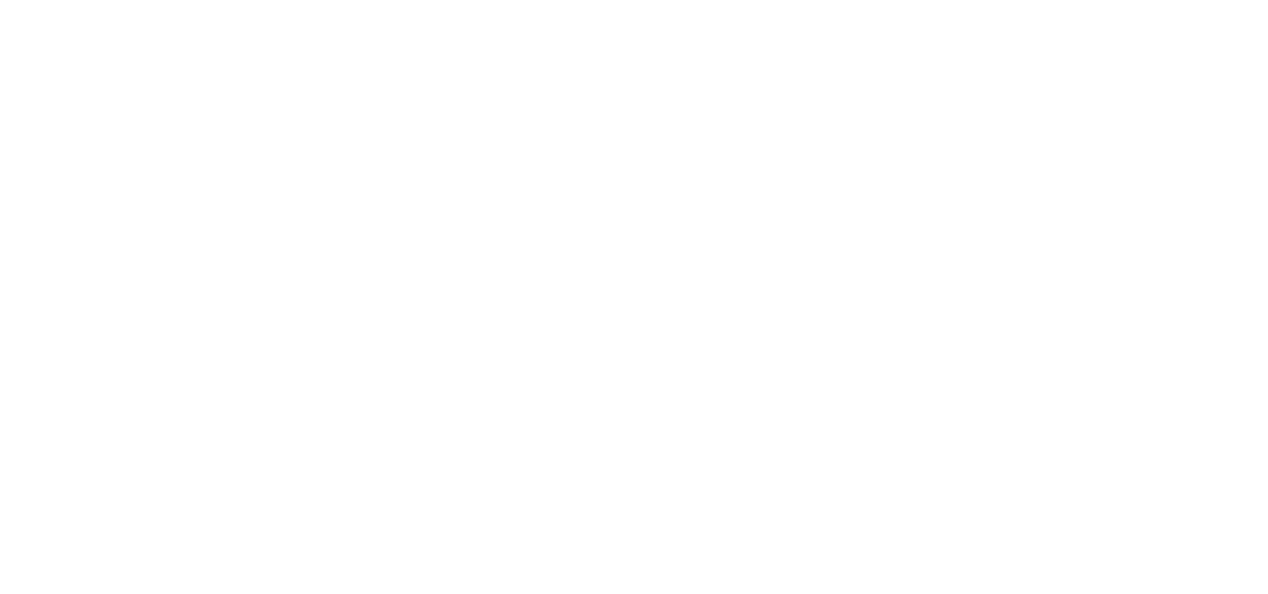 scroll, scrollTop: 0, scrollLeft: 0, axis: both 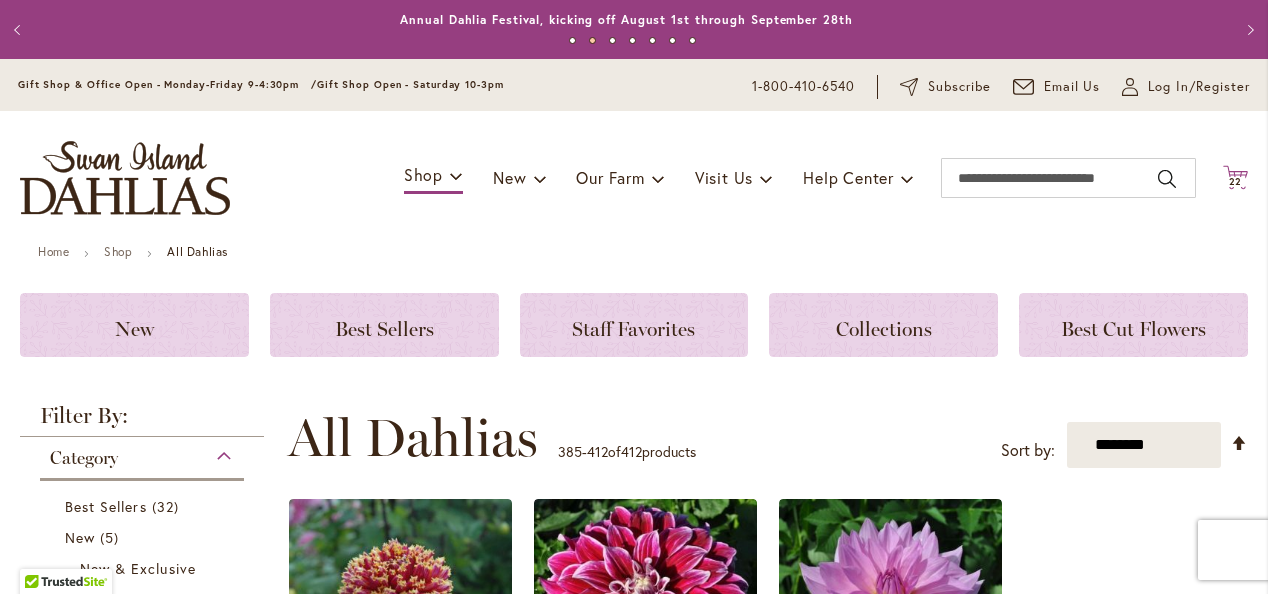 click on "Cart
.cls-1 {
fill: #231f20;
}" 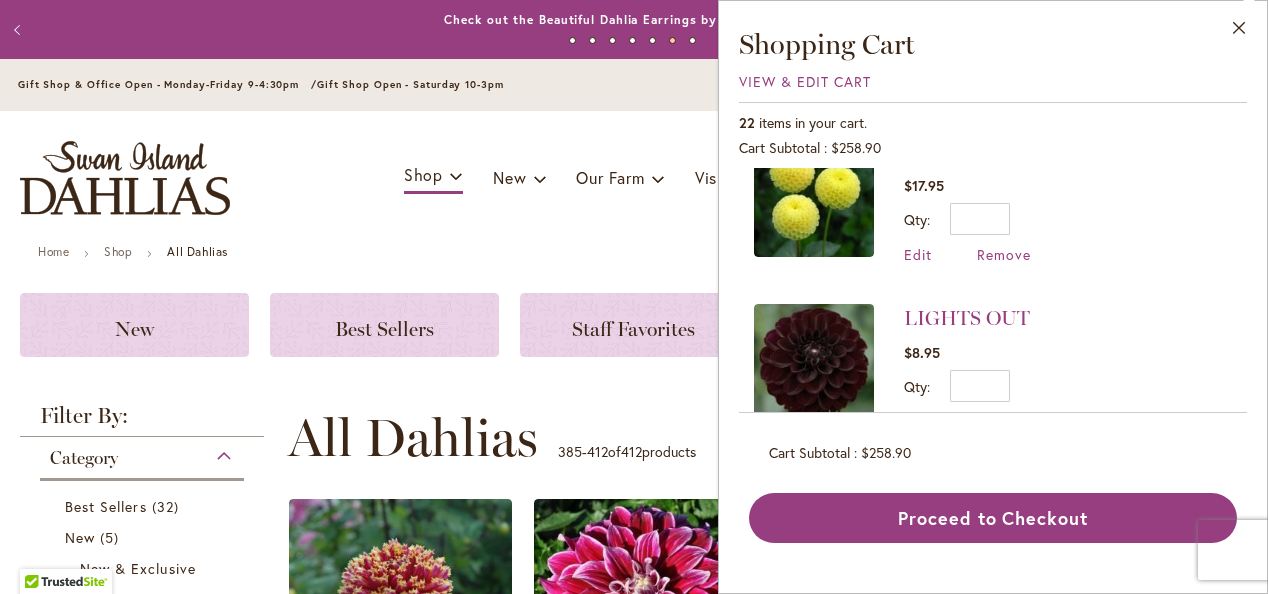 scroll, scrollTop: 900, scrollLeft: 0, axis: vertical 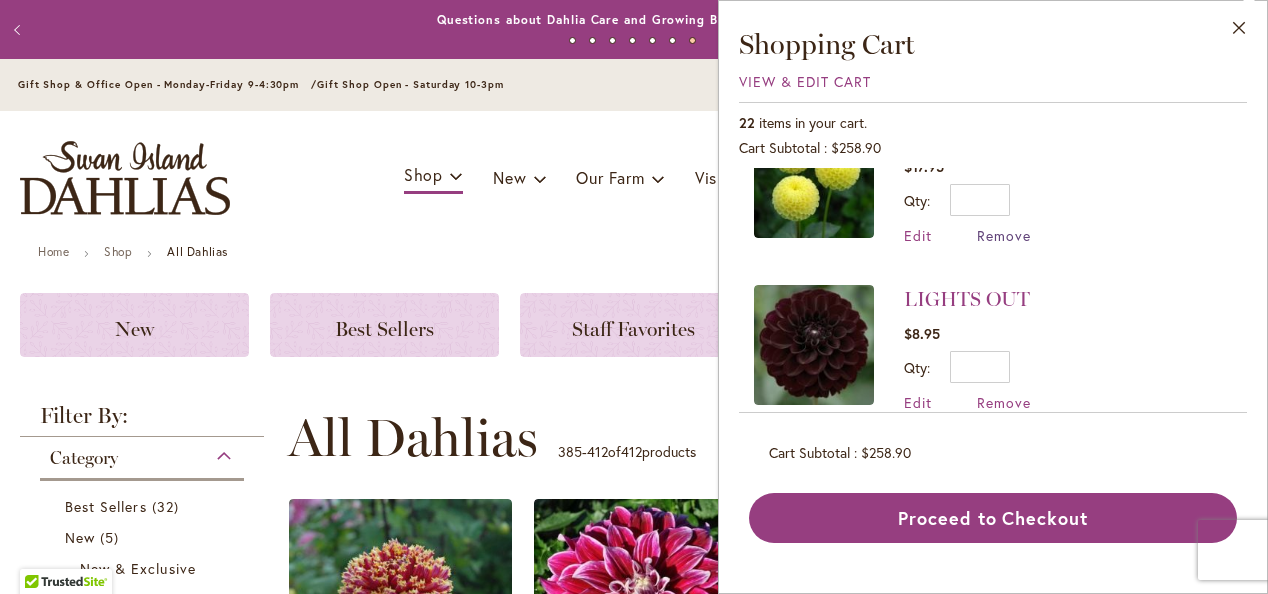 click on "Remove" at bounding box center [1004, 235] 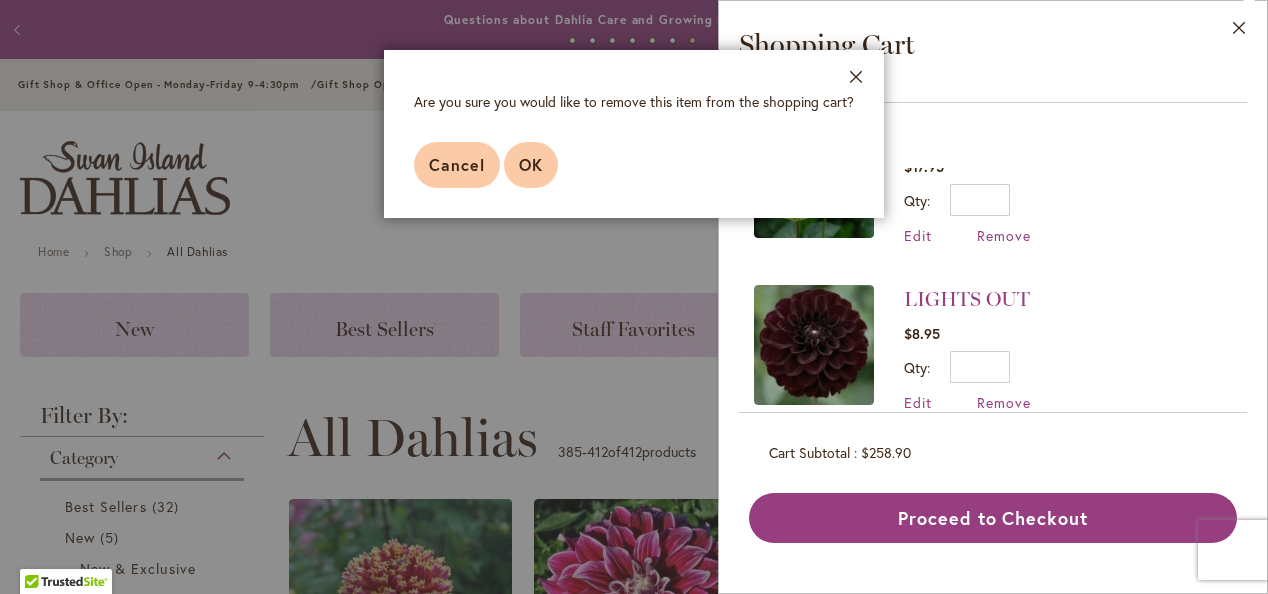 click on "OK" at bounding box center [531, 164] 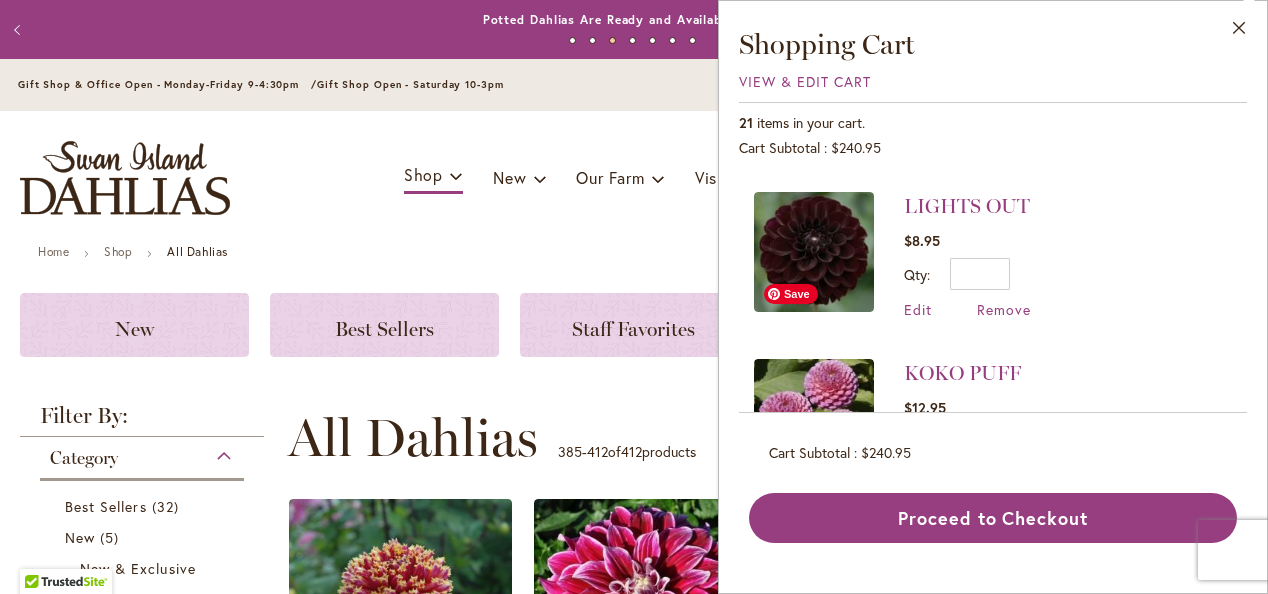 scroll, scrollTop: 800, scrollLeft: 0, axis: vertical 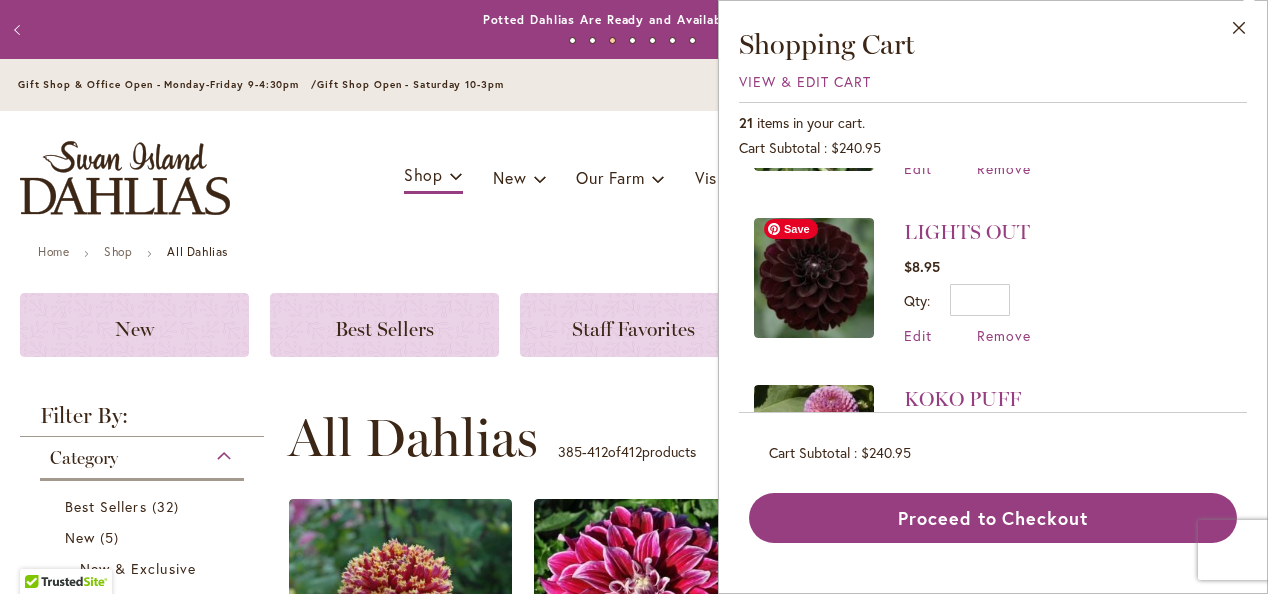 click at bounding box center [814, 278] 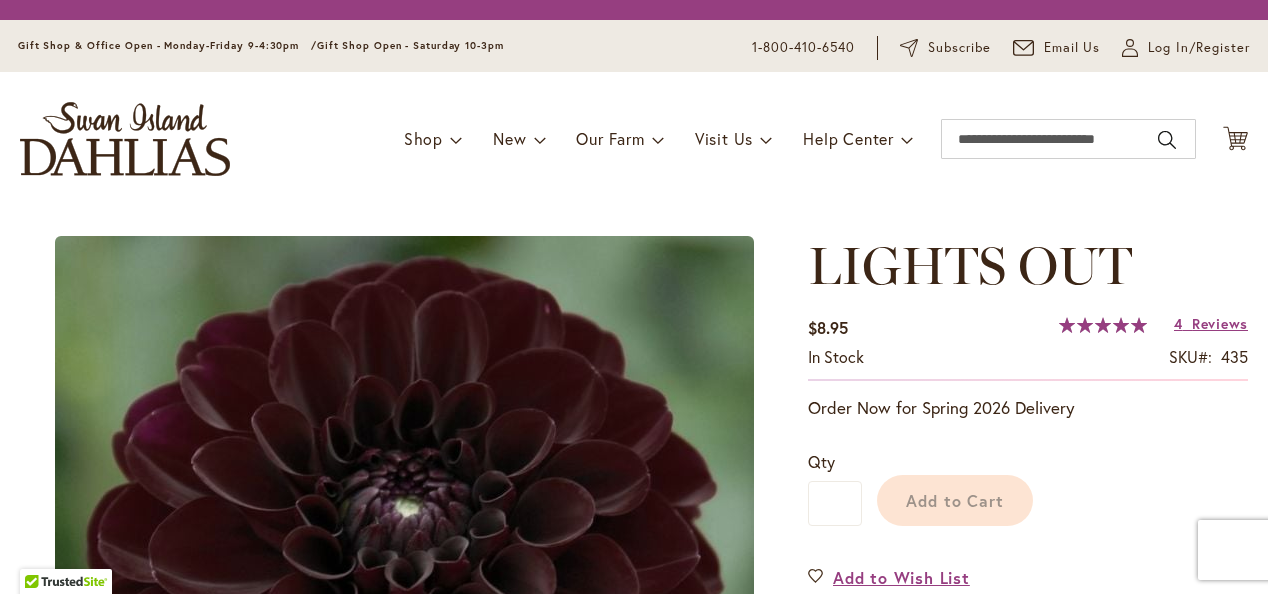 scroll, scrollTop: 0, scrollLeft: 0, axis: both 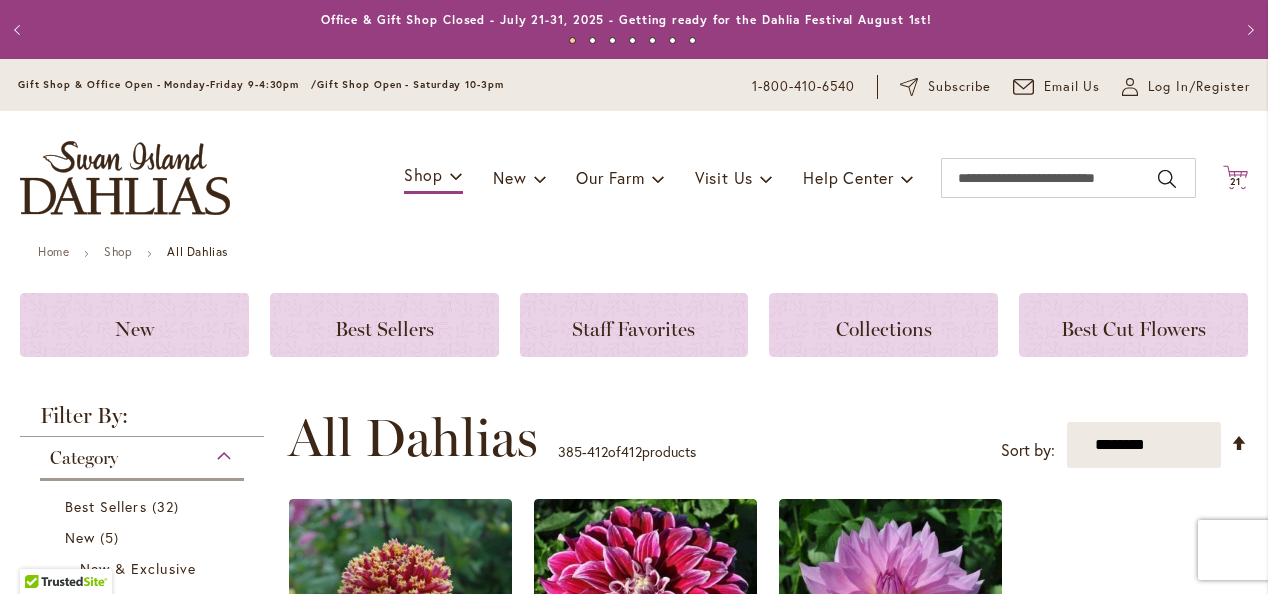 click on "Cart
.cls-1 {
fill: #231f20;
}" 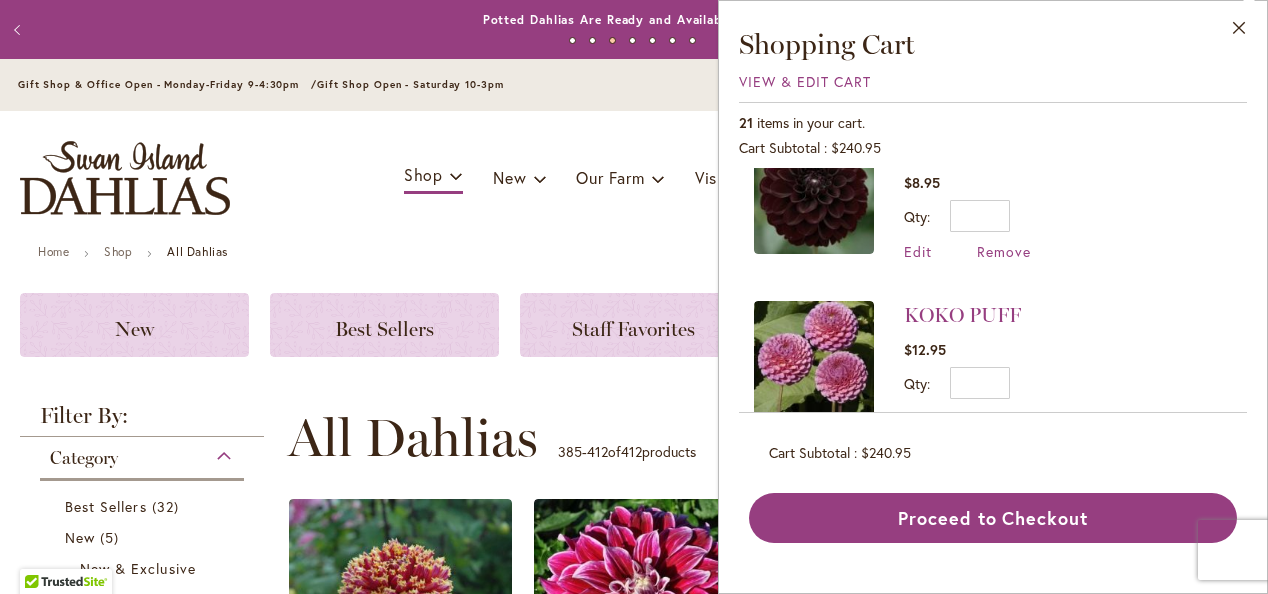 scroll, scrollTop: 900, scrollLeft: 0, axis: vertical 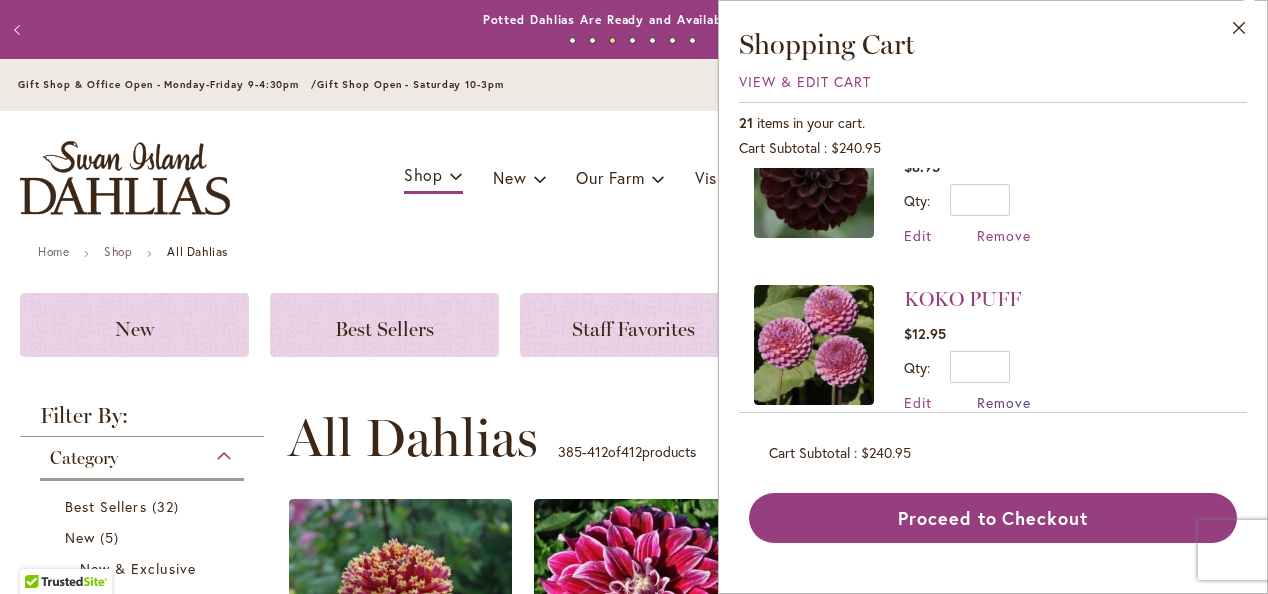 click on "Remove" at bounding box center [1004, 402] 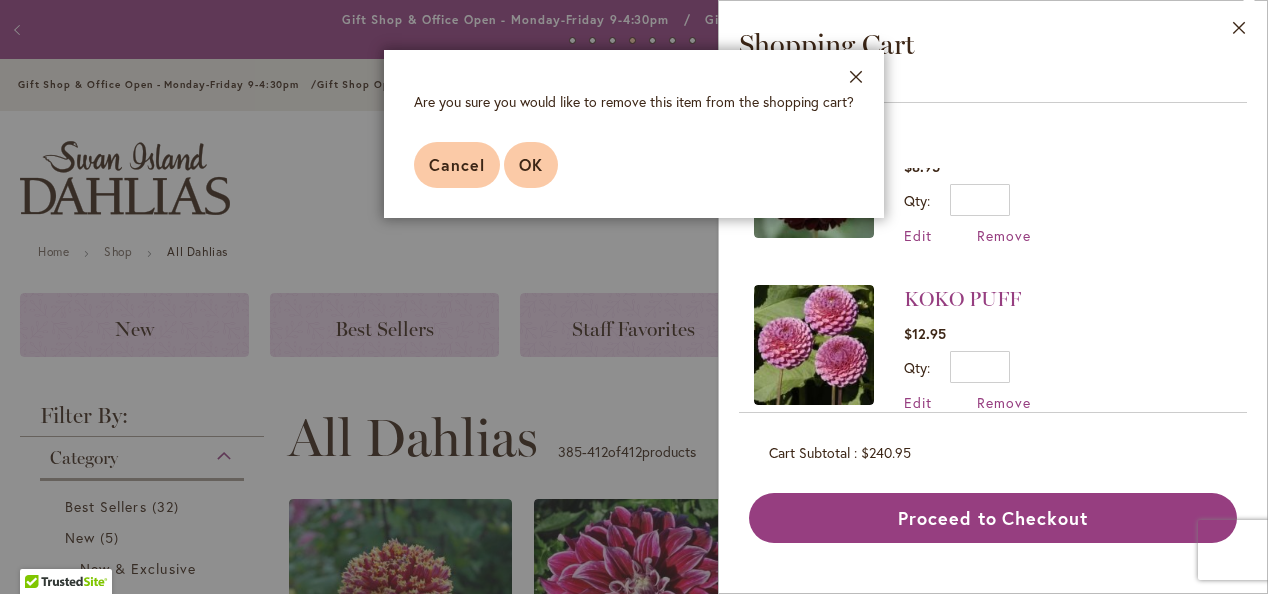 click on "OK" at bounding box center [531, 164] 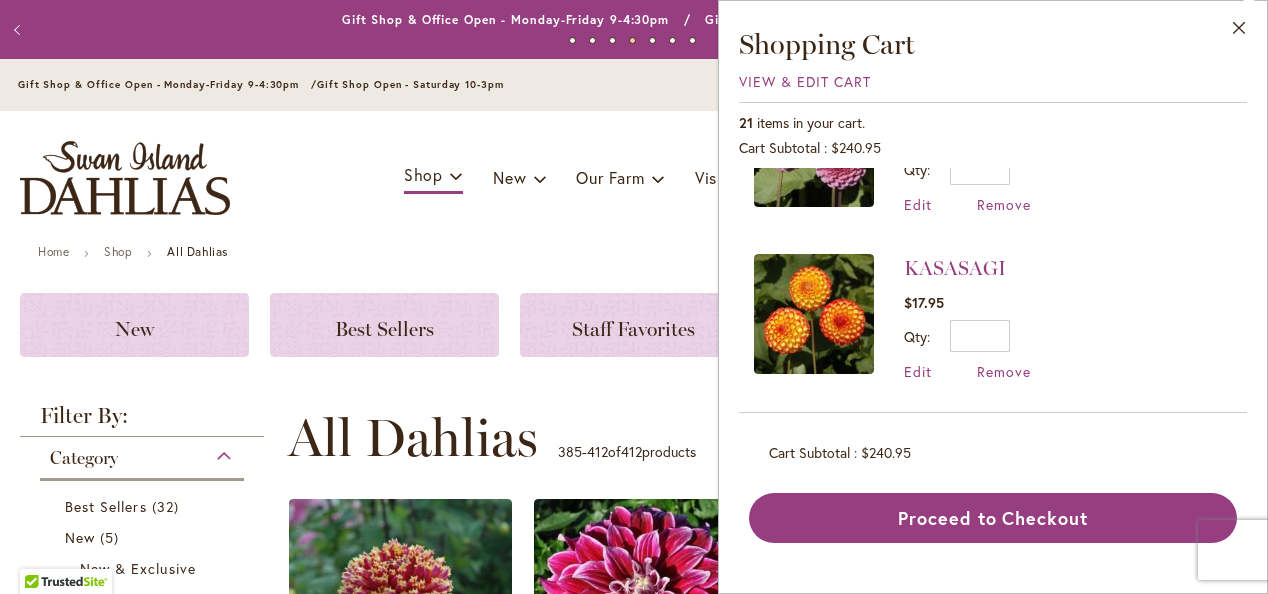 scroll, scrollTop: 1100, scrollLeft: 0, axis: vertical 